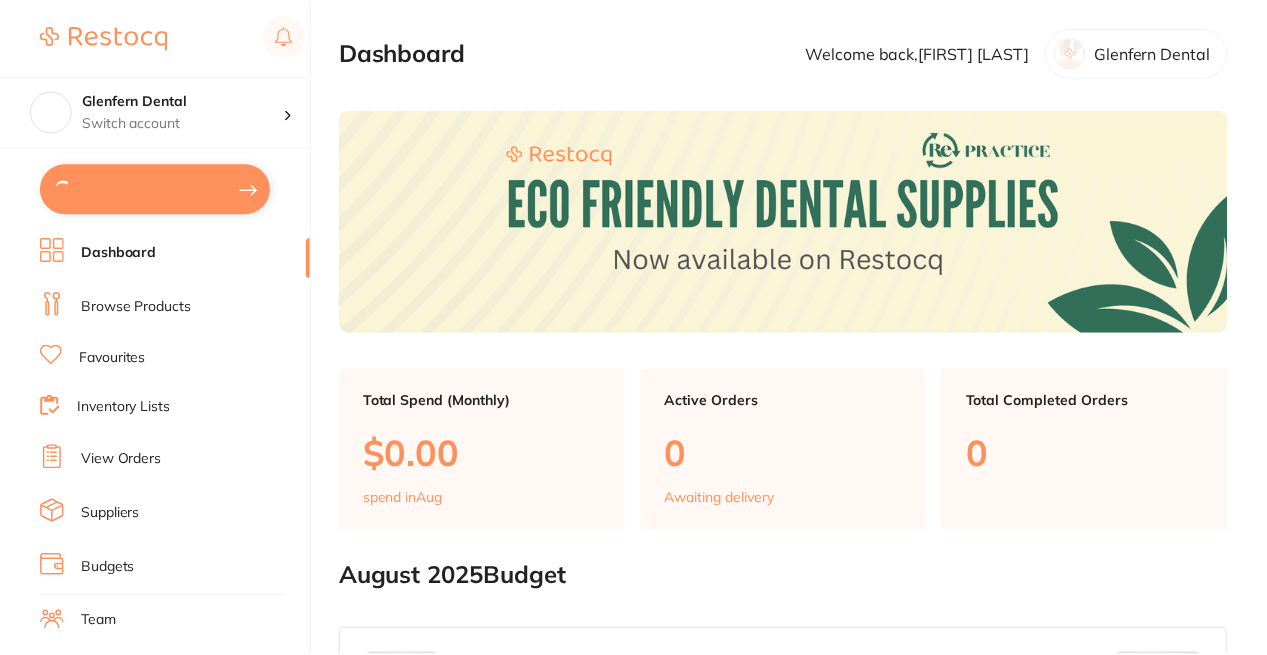 scroll, scrollTop: 0, scrollLeft: 0, axis: both 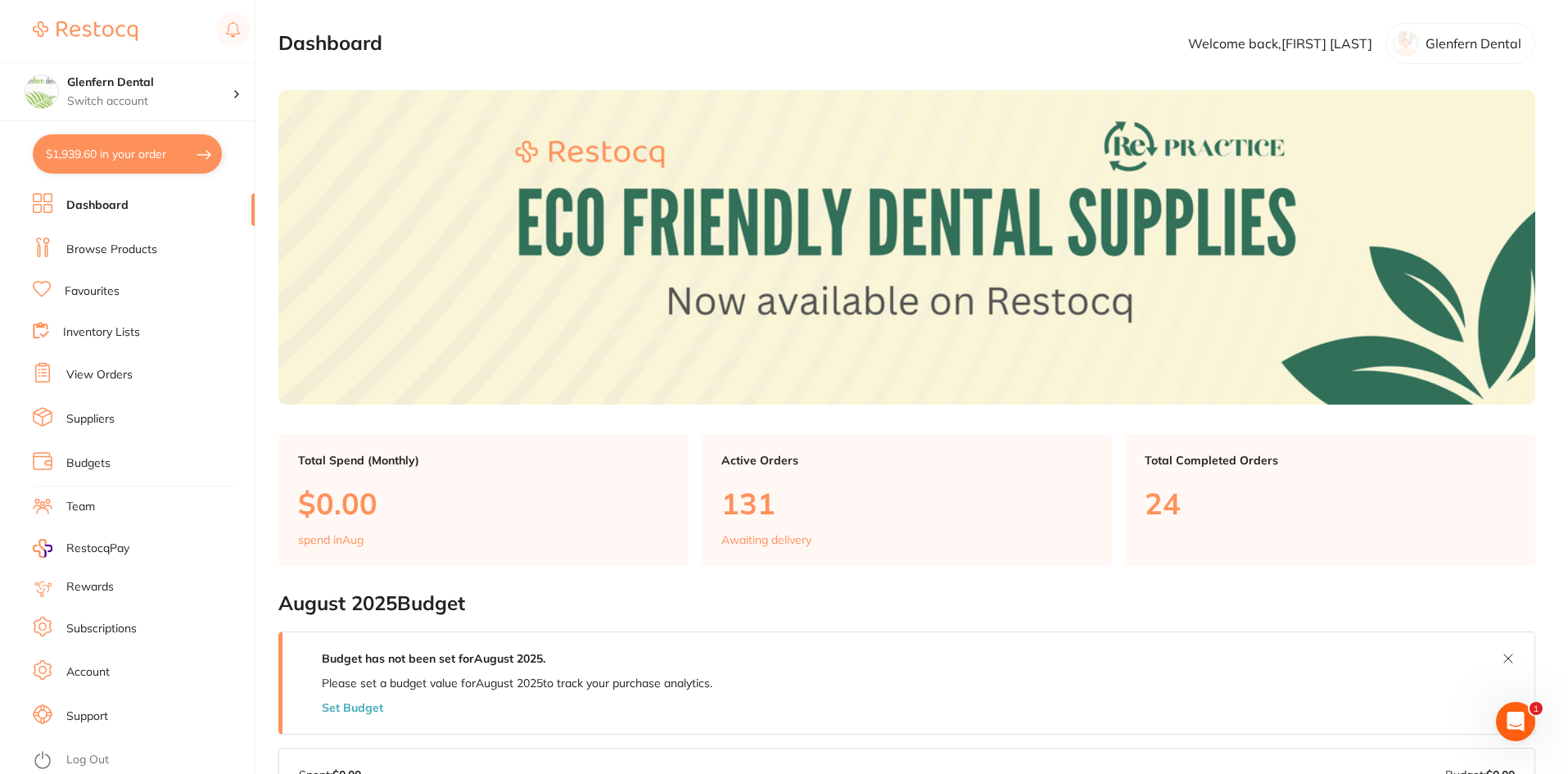 click on "Browse Products" at bounding box center (111, 250) 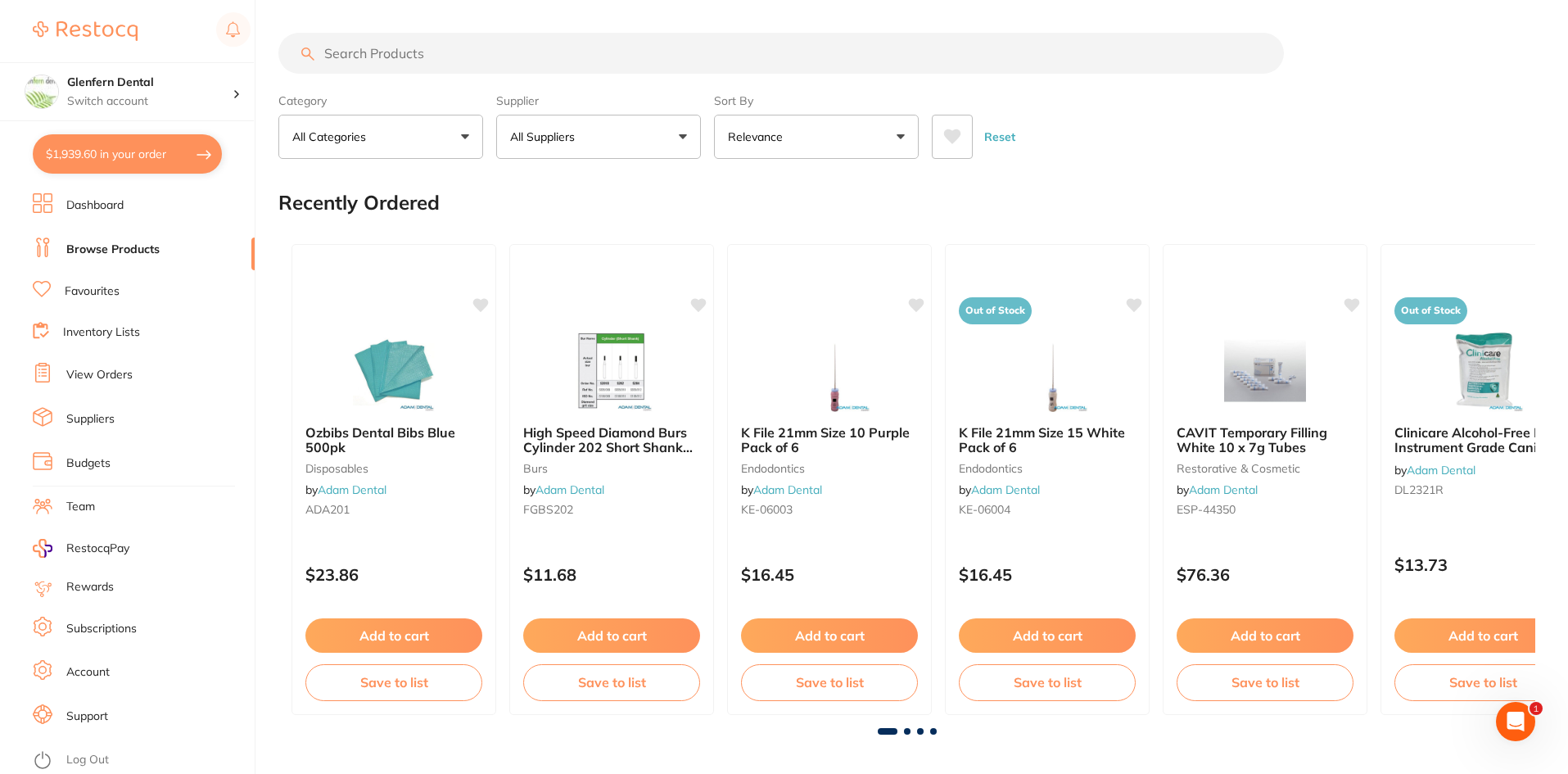 scroll, scrollTop: 0, scrollLeft: 0, axis: both 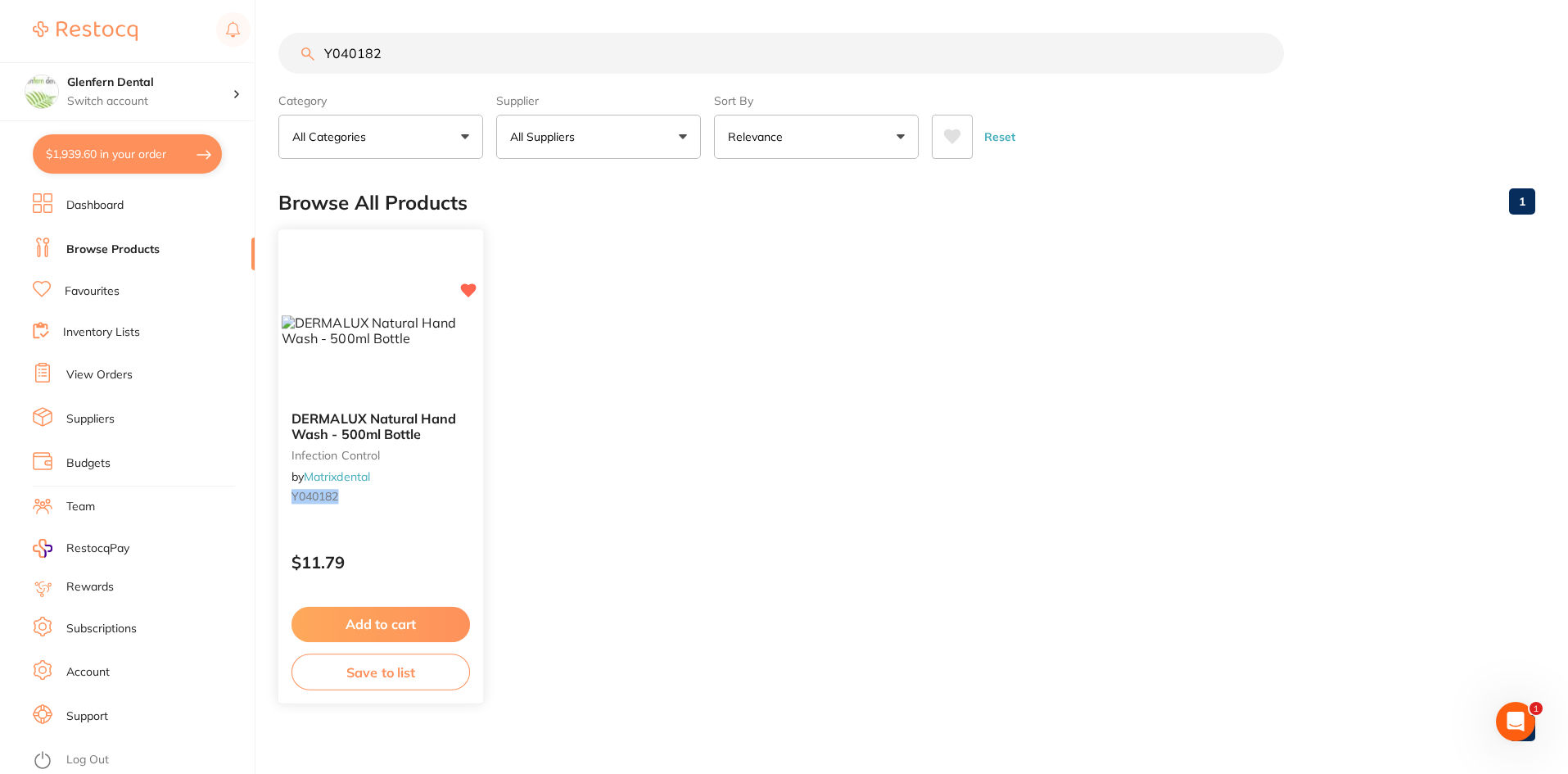 type on "Y040182" 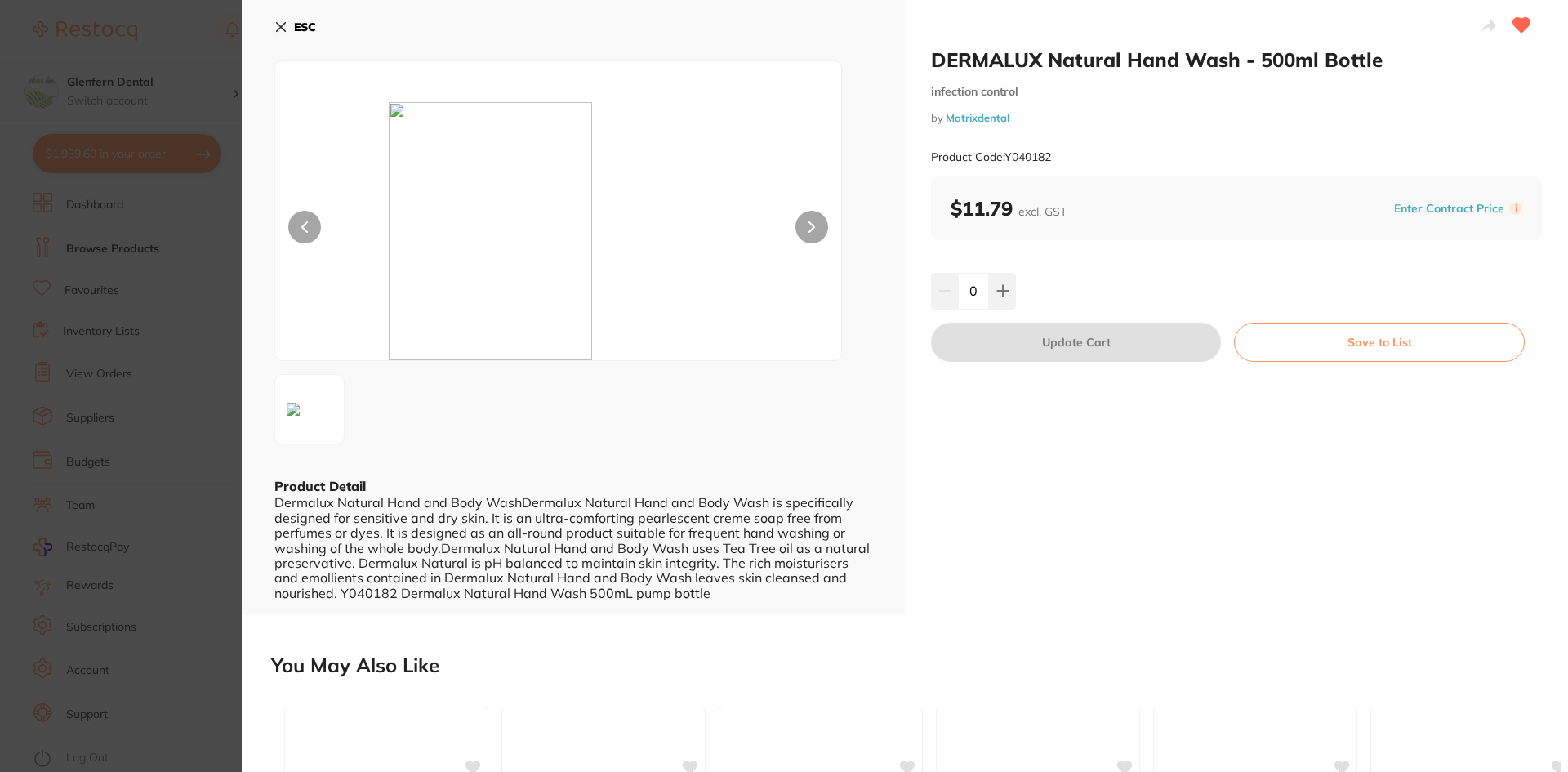 scroll, scrollTop: 0, scrollLeft: 0, axis: both 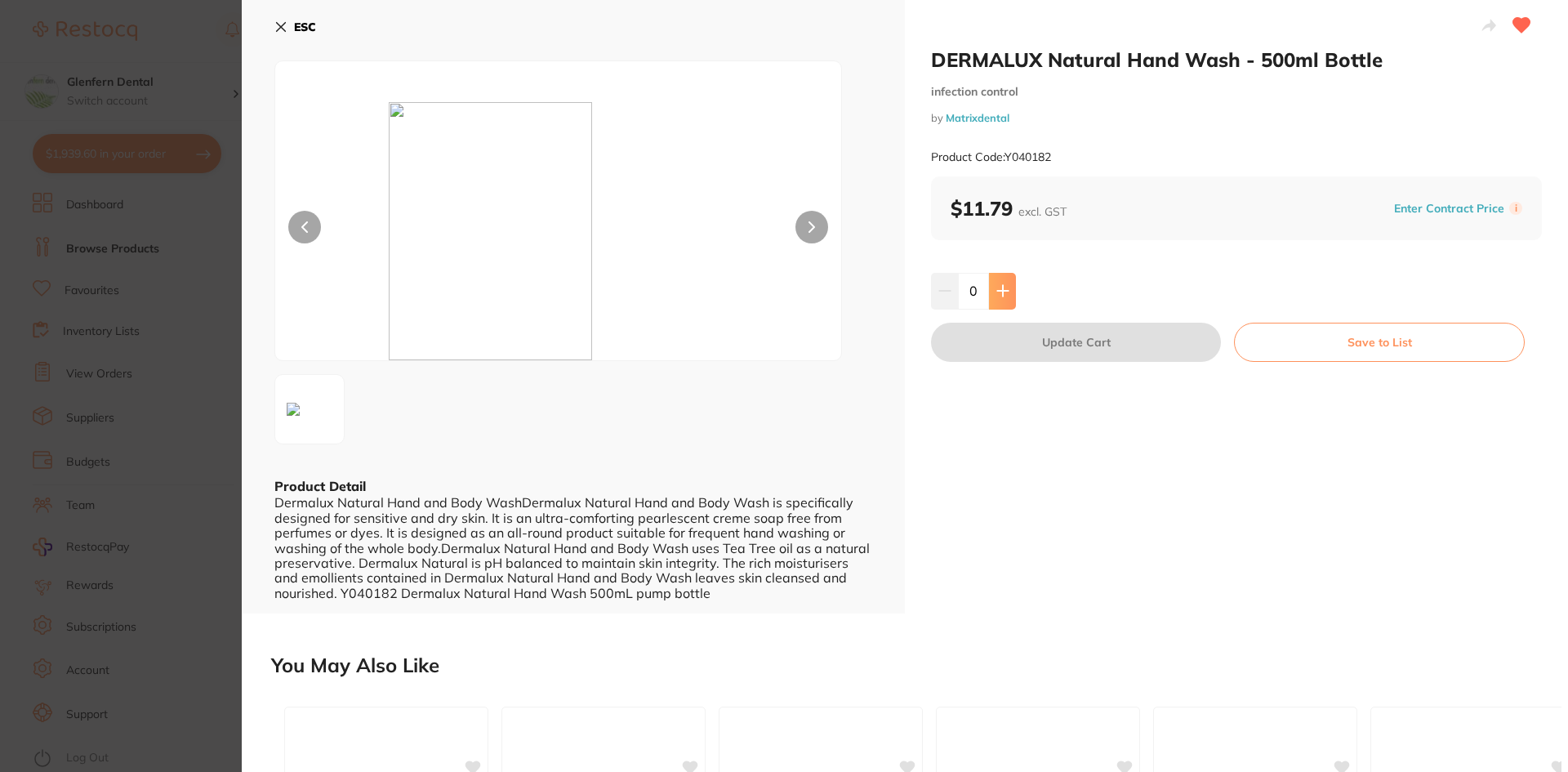 click 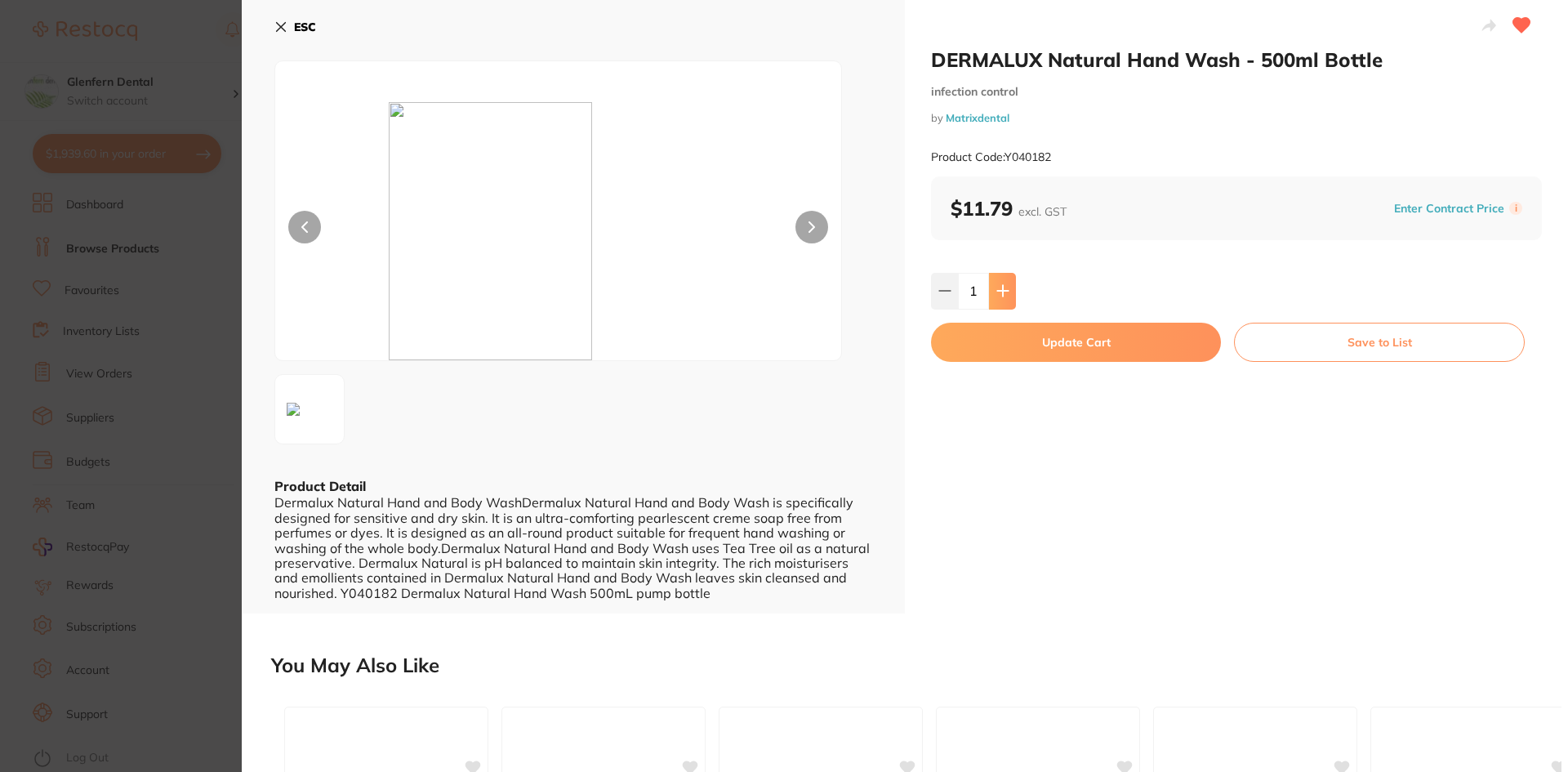 click 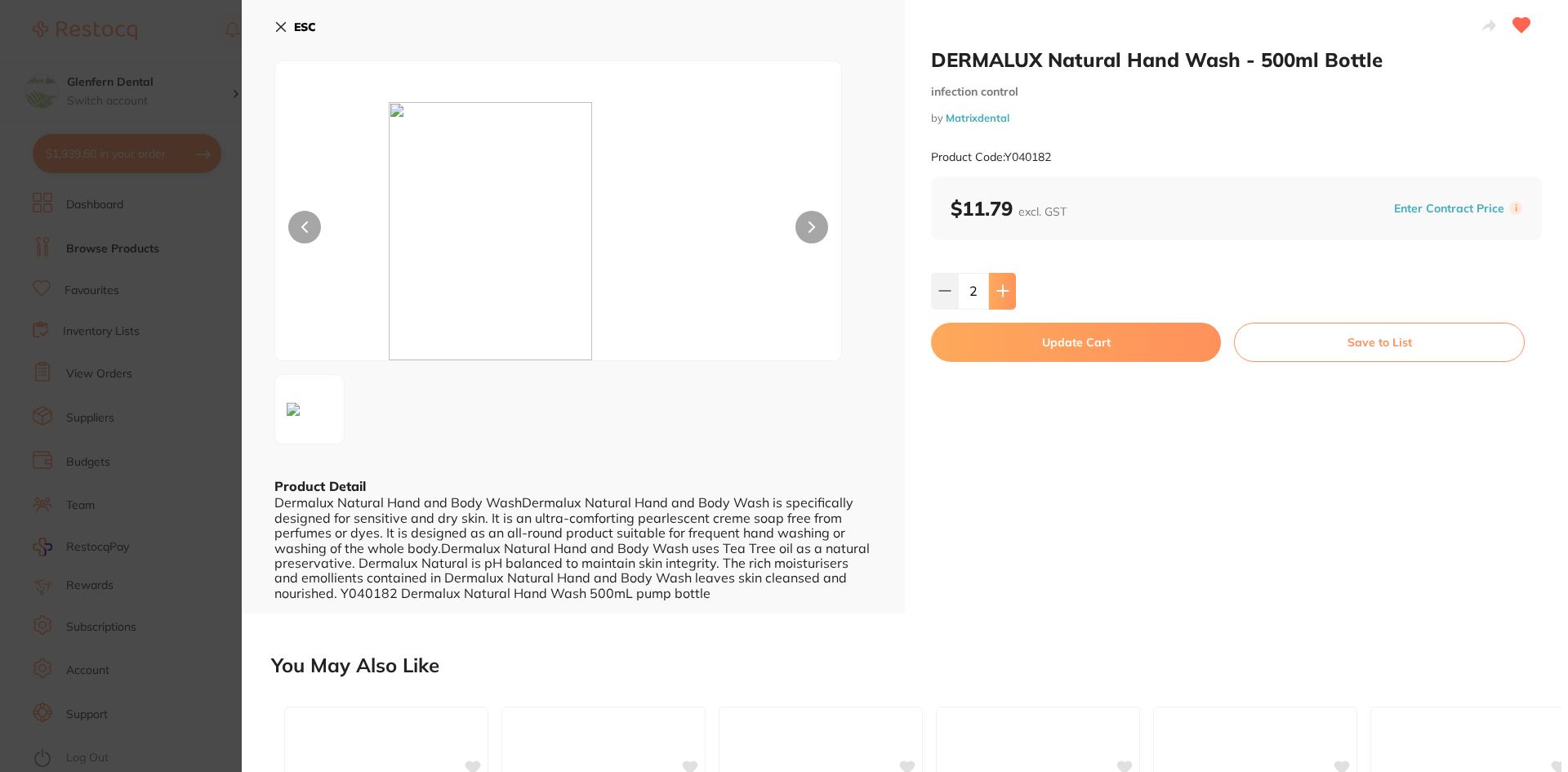 click 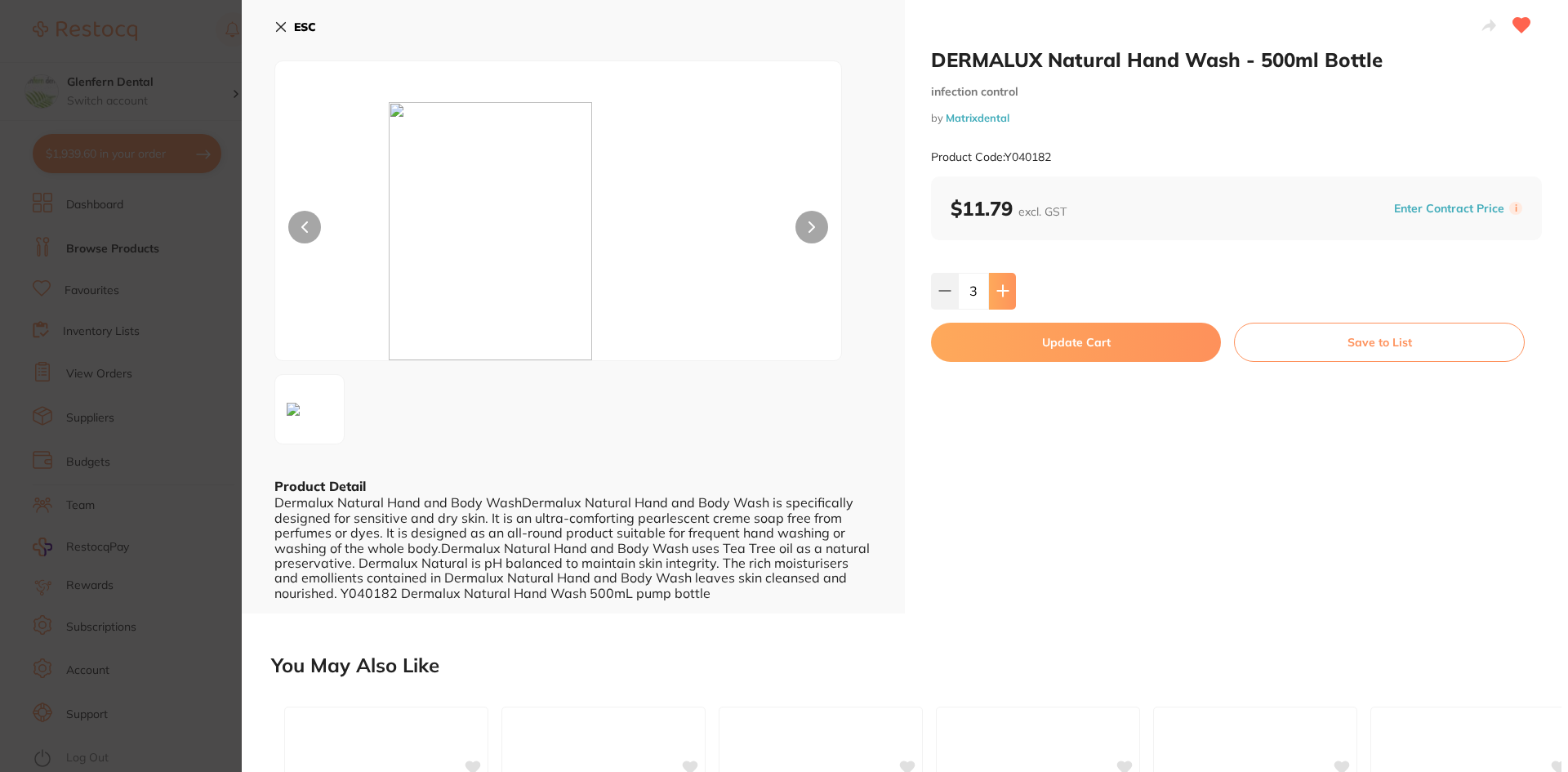 click 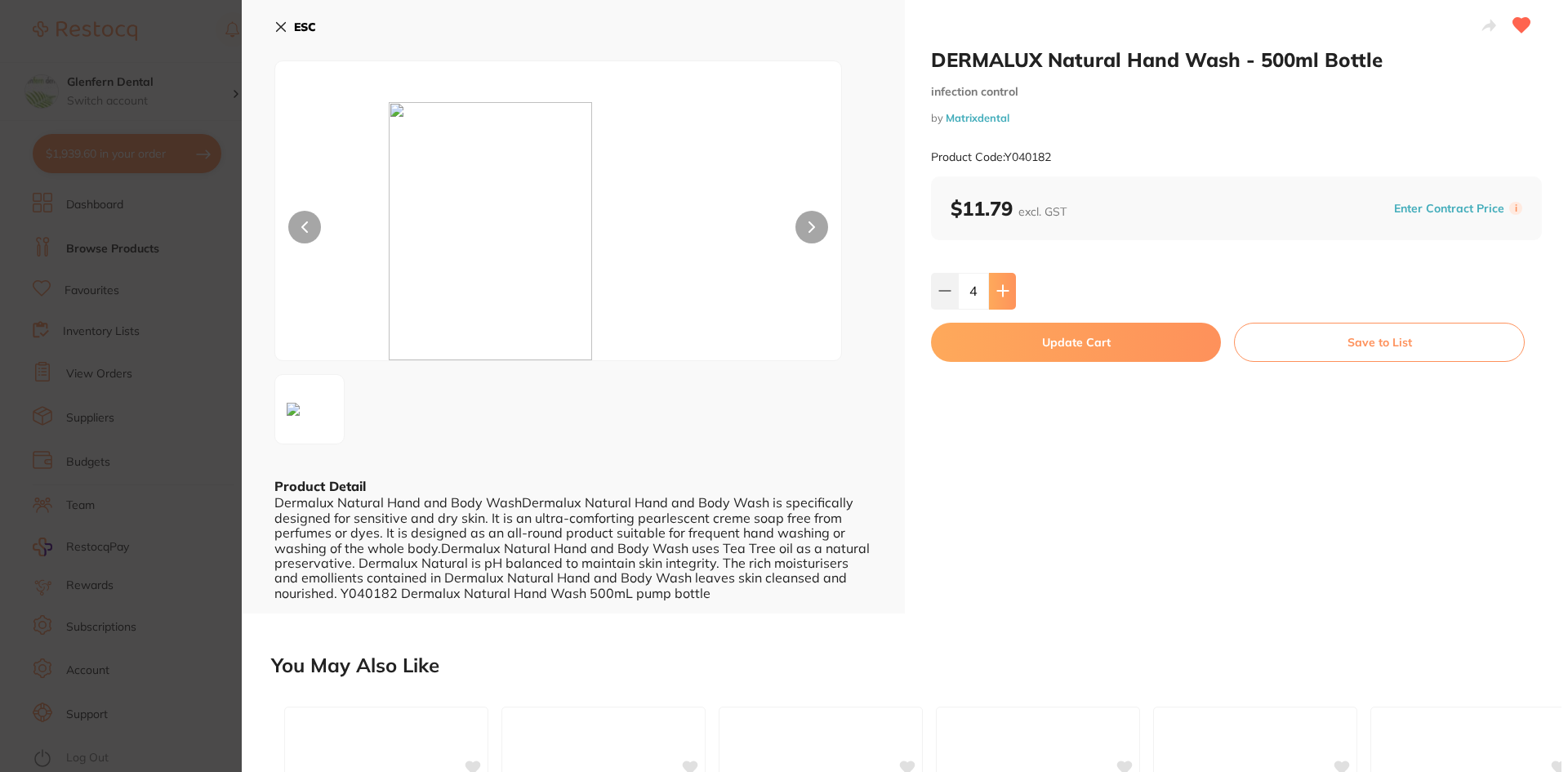 scroll, scrollTop: 0, scrollLeft: 0, axis: both 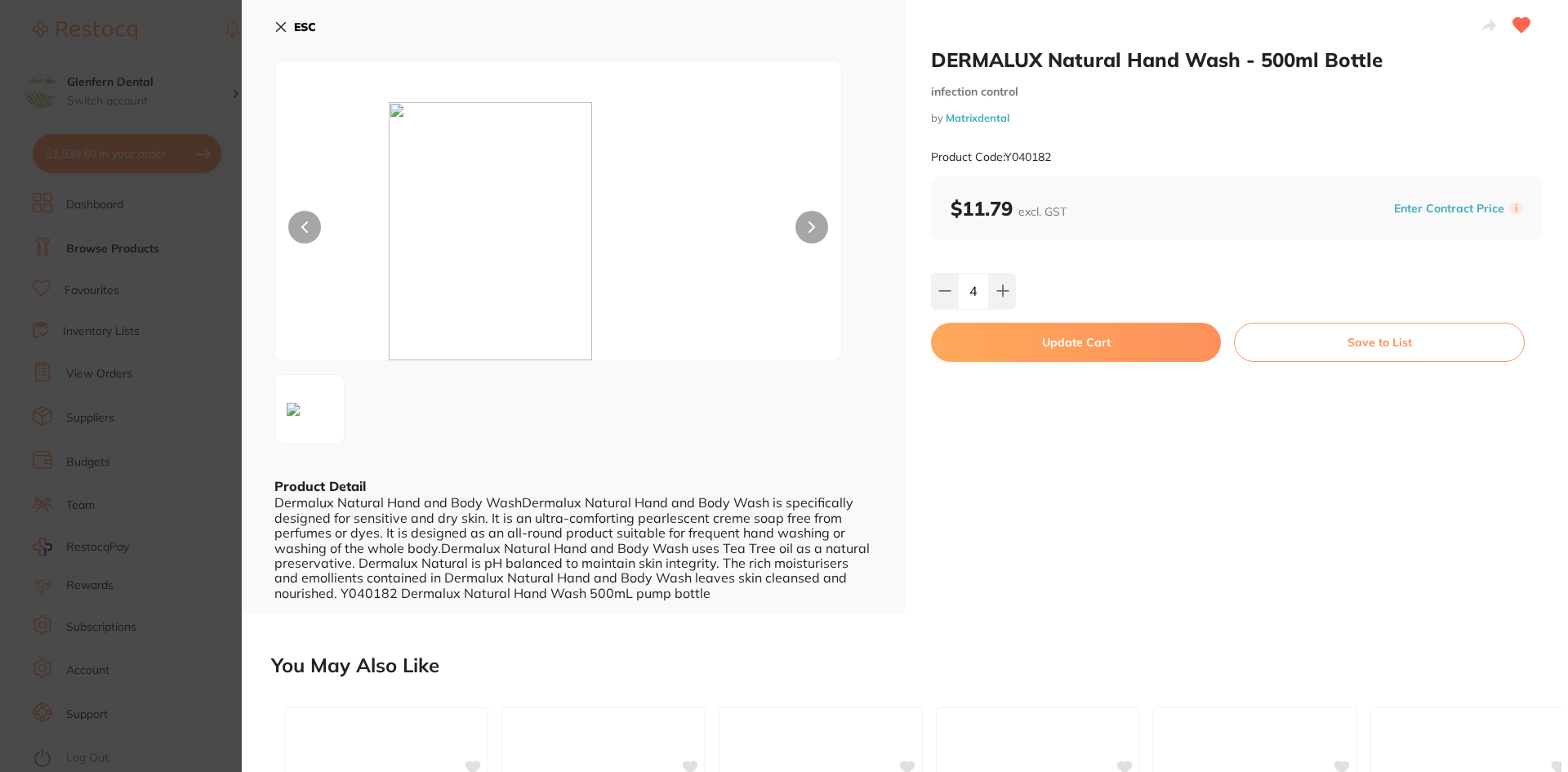 click on "Update Cart" at bounding box center [1076, 342] 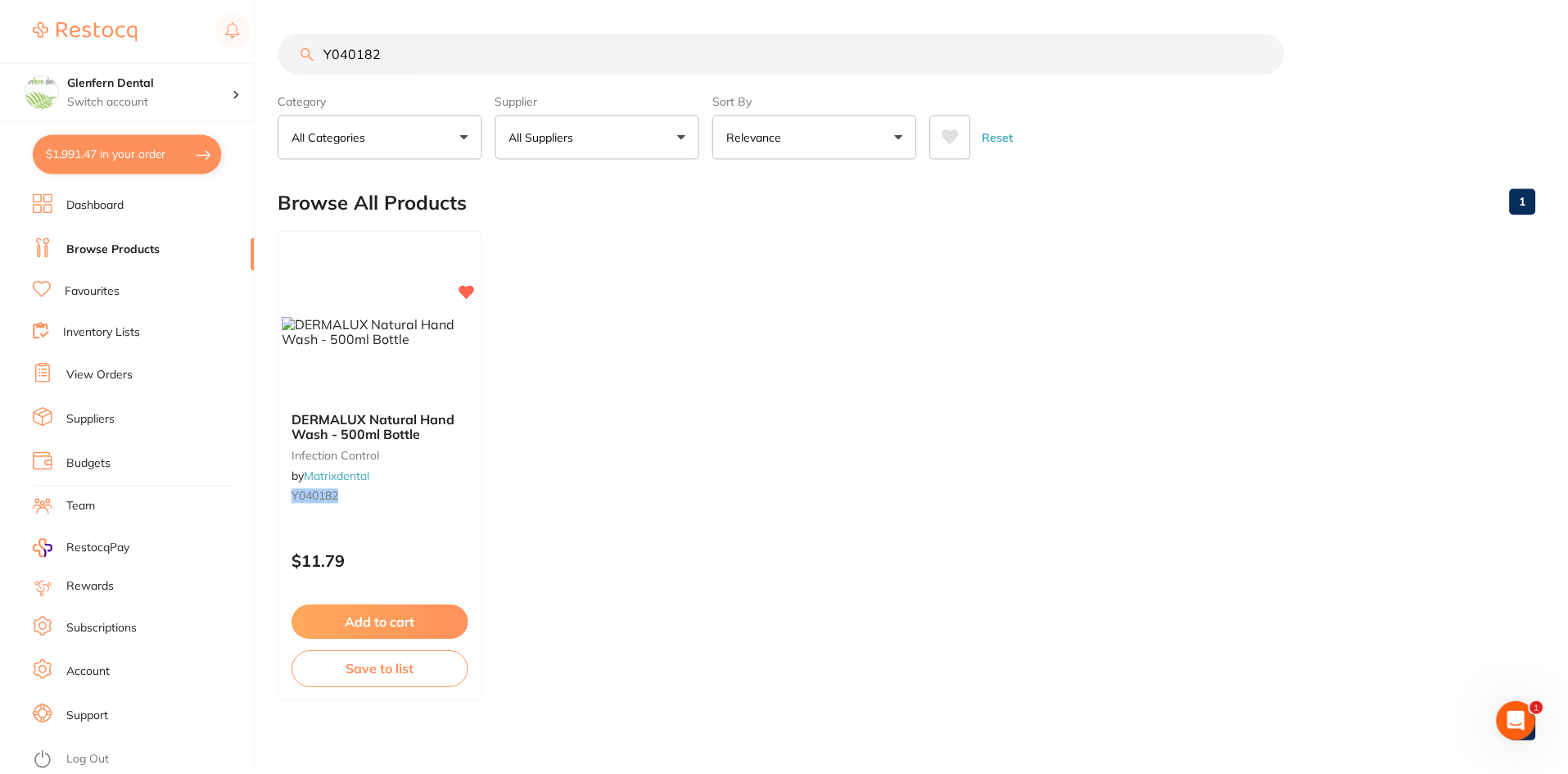 scroll, scrollTop: 1, scrollLeft: 0, axis: vertical 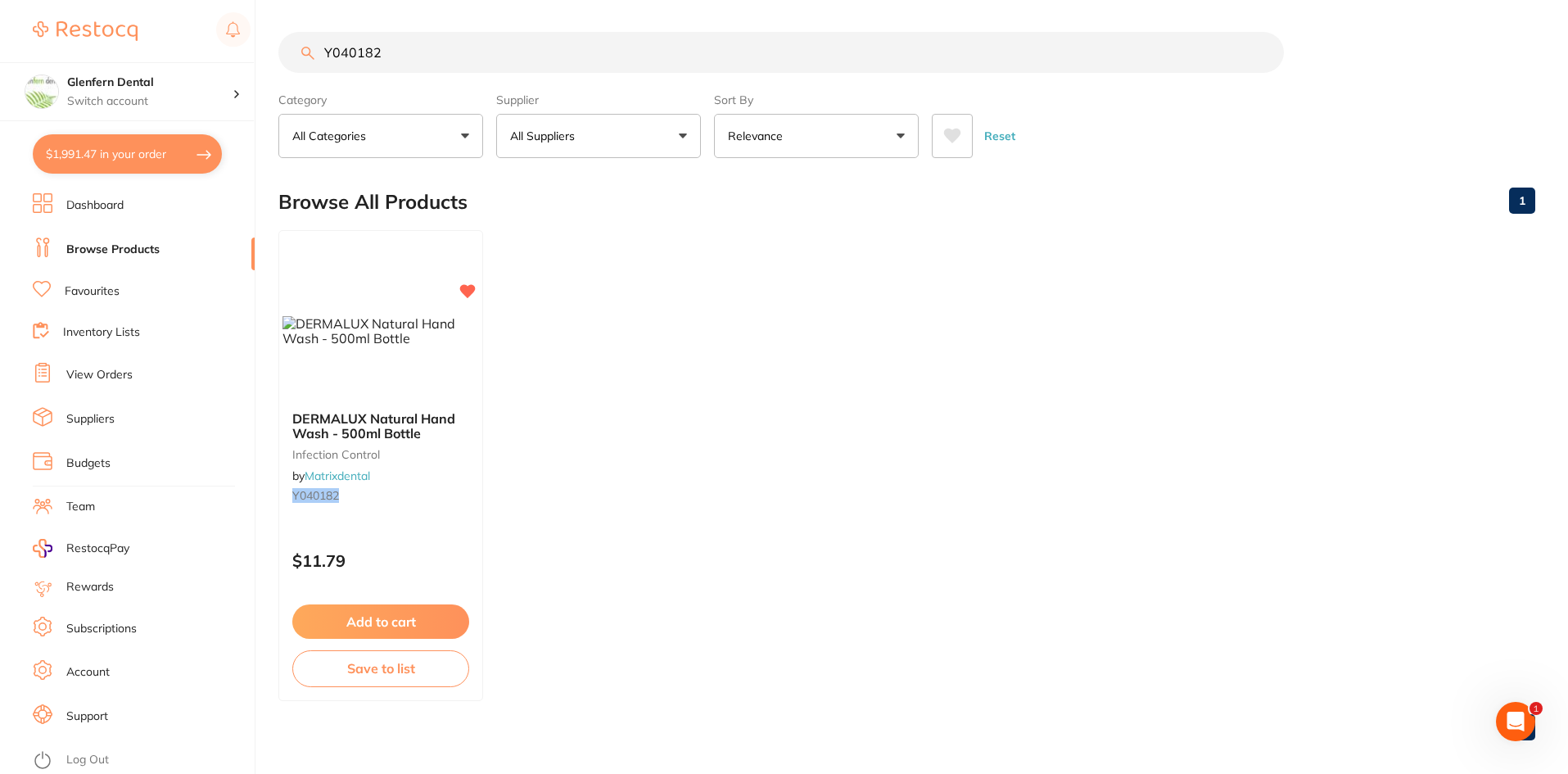 click on "Y040182" at bounding box center (781, 52) 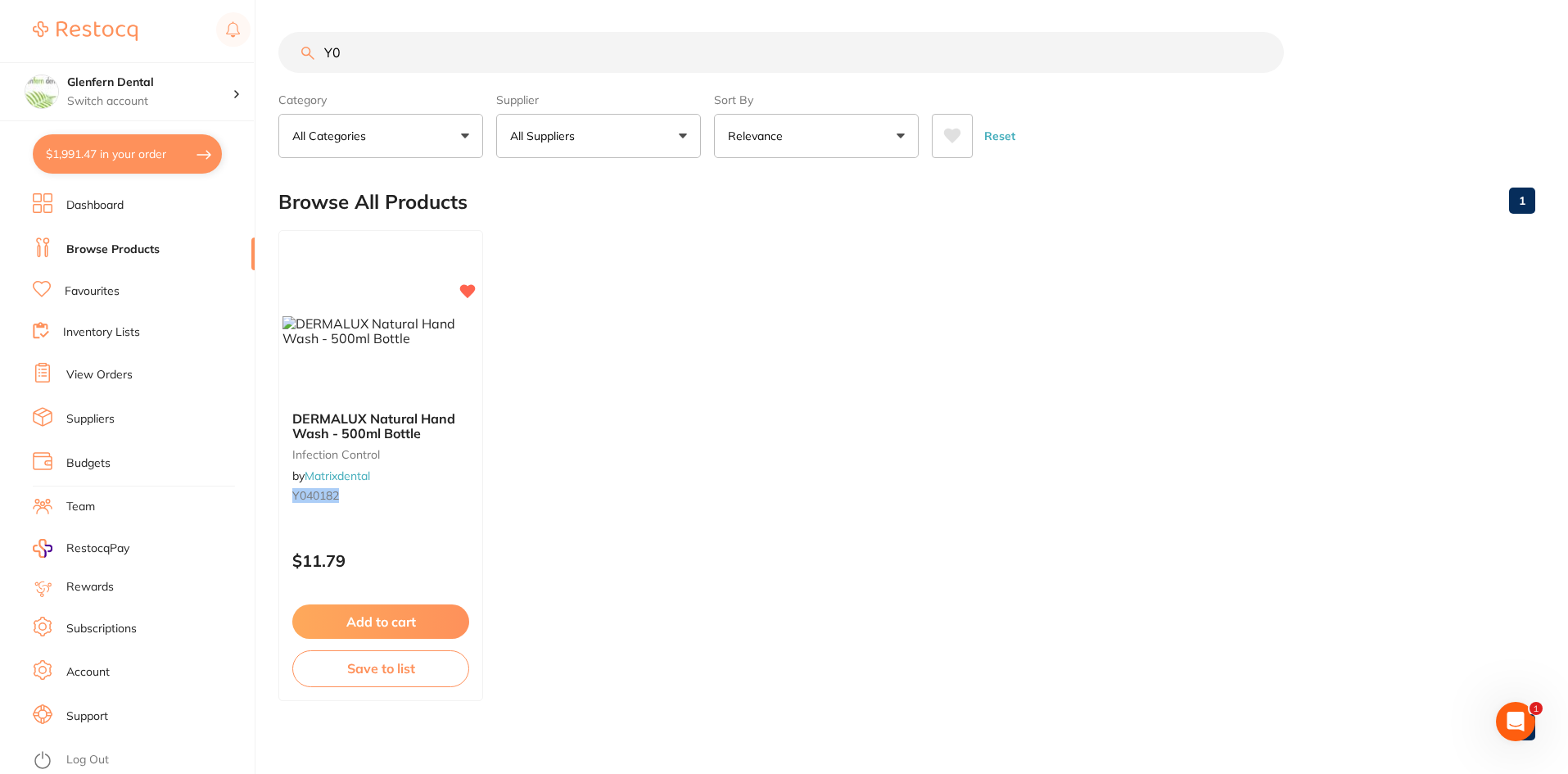 type on "Y" 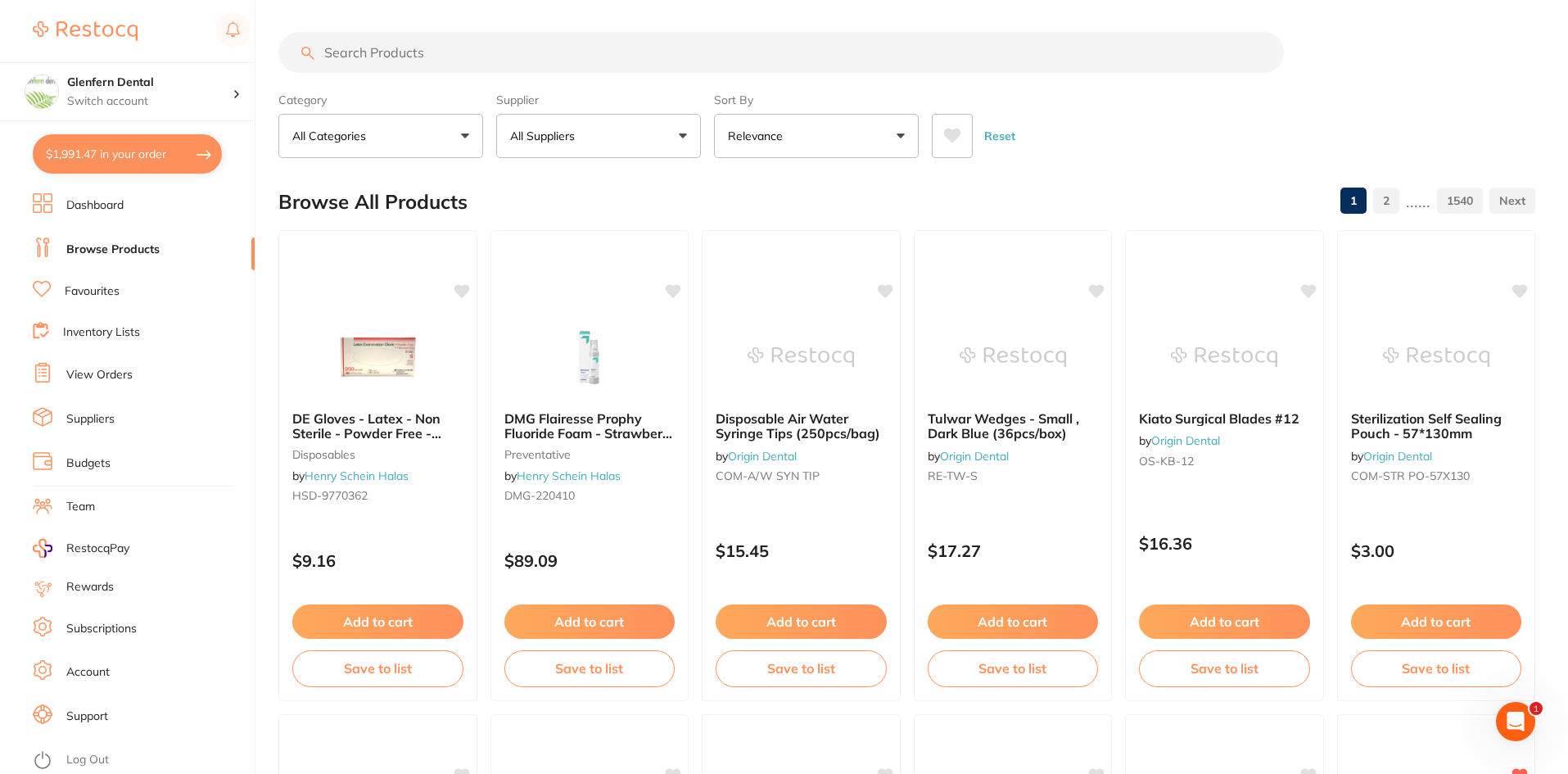 scroll, scrollTop: 0, scrollLeft: 0, axis: both 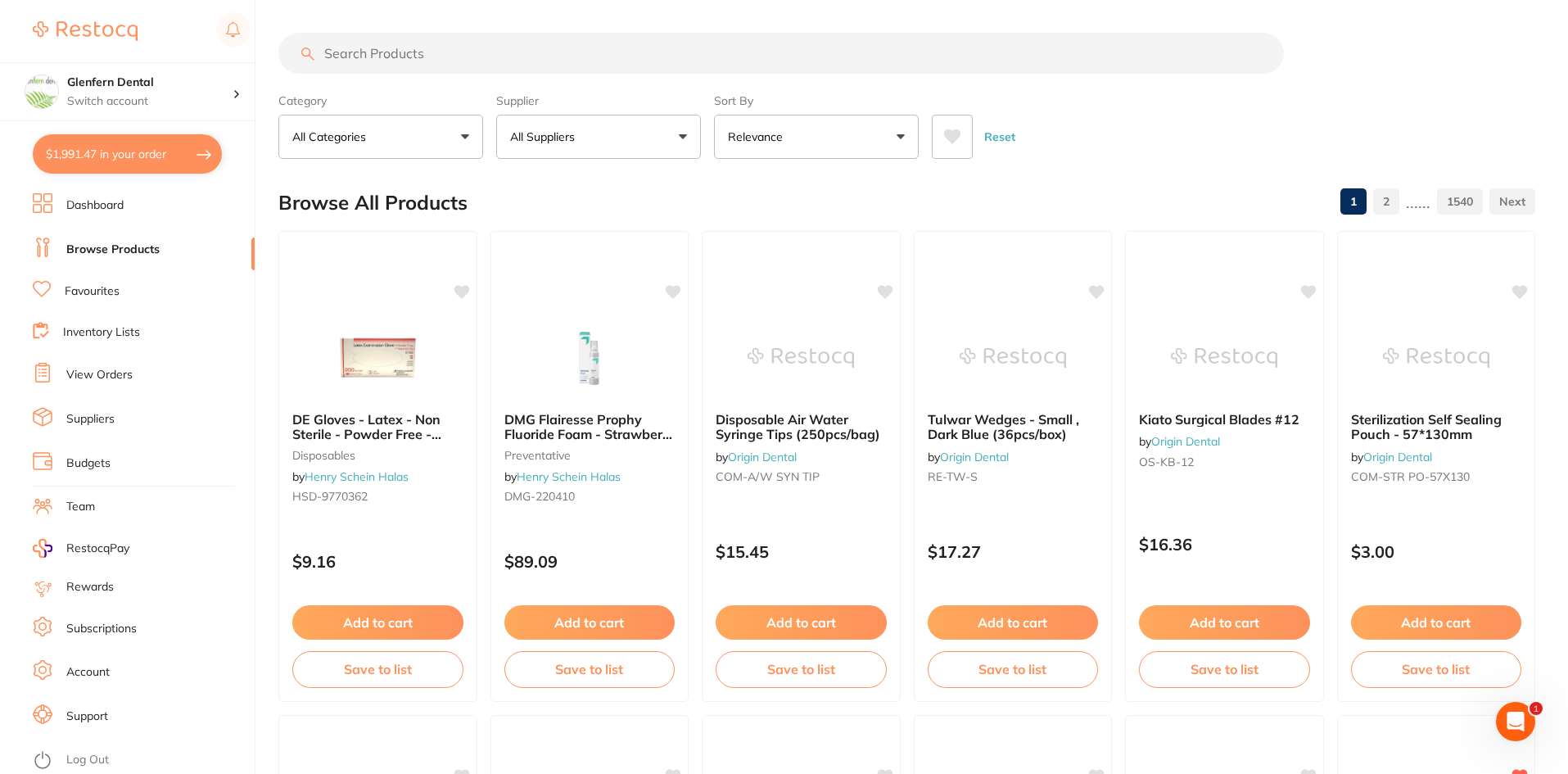 click at bounding box center [781, 53] 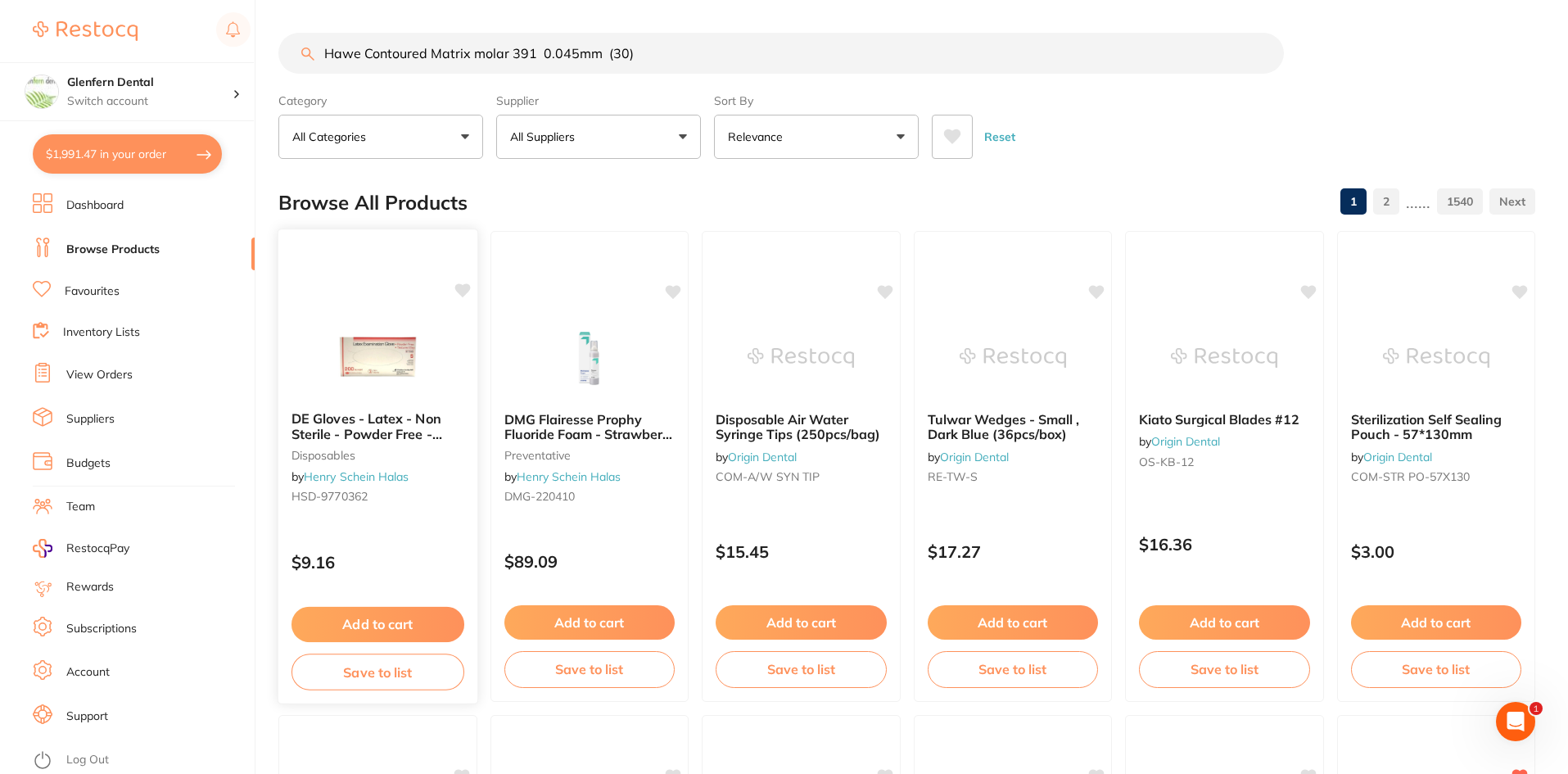 type on "Hawe Contoured Matrix molar 391  0.045mm  (30)" 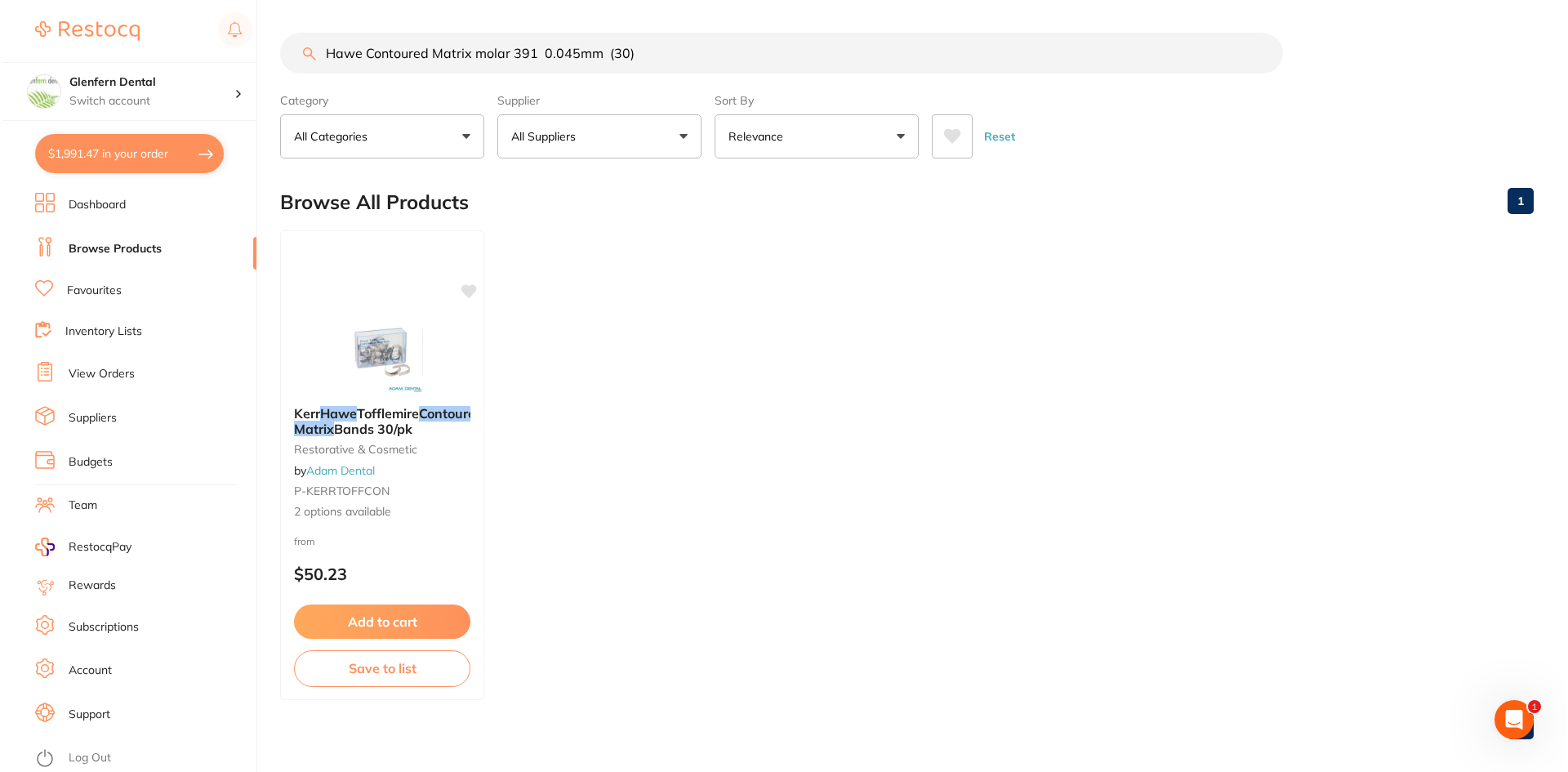 scroll, scrollTop: 0, scrollLeft: 0, axis: both 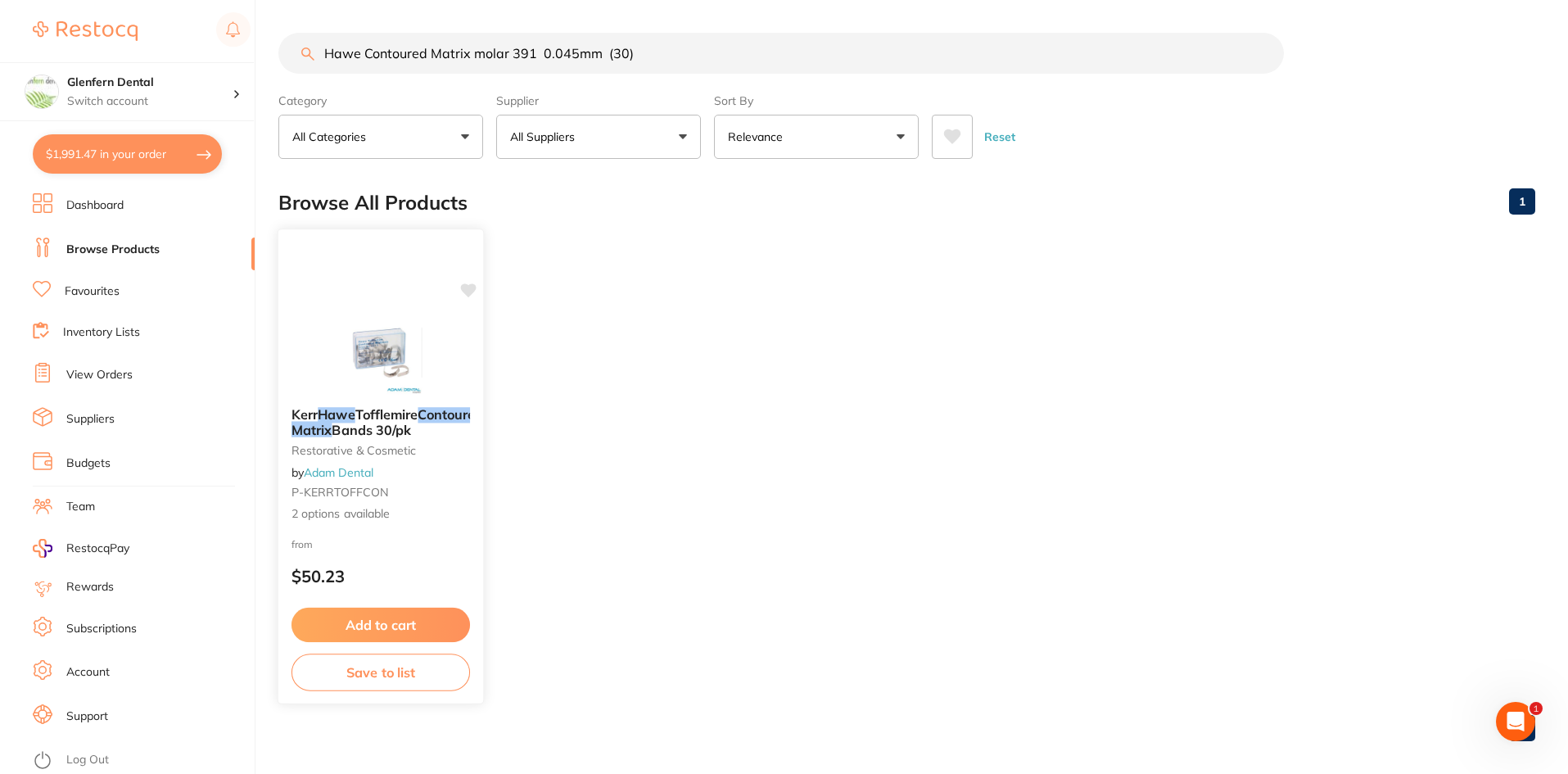 click on "Hawe" at bounding box center [336, 414] 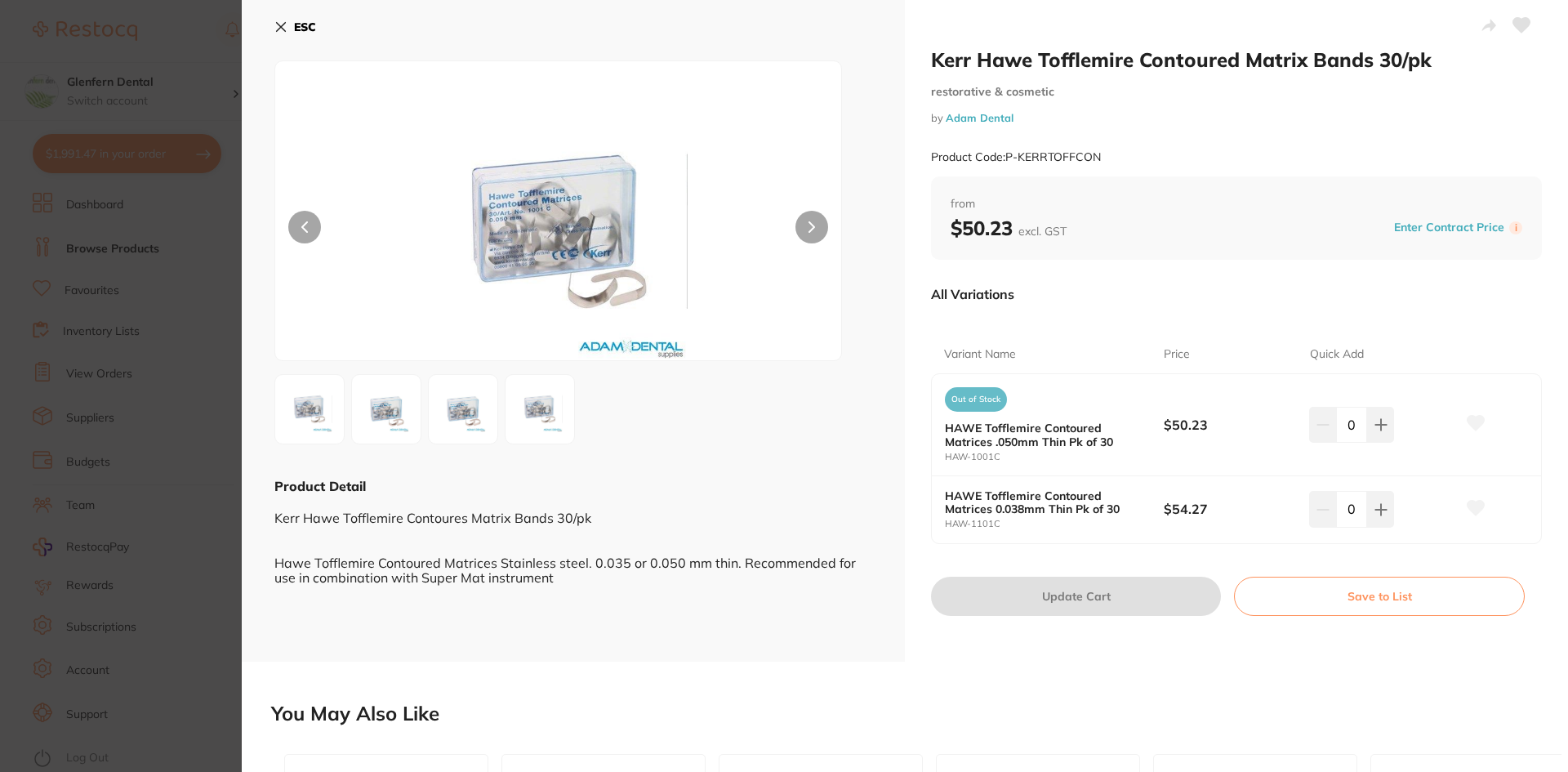 scroll, scrollTop: 0, scrollLeft: 0, axis: both 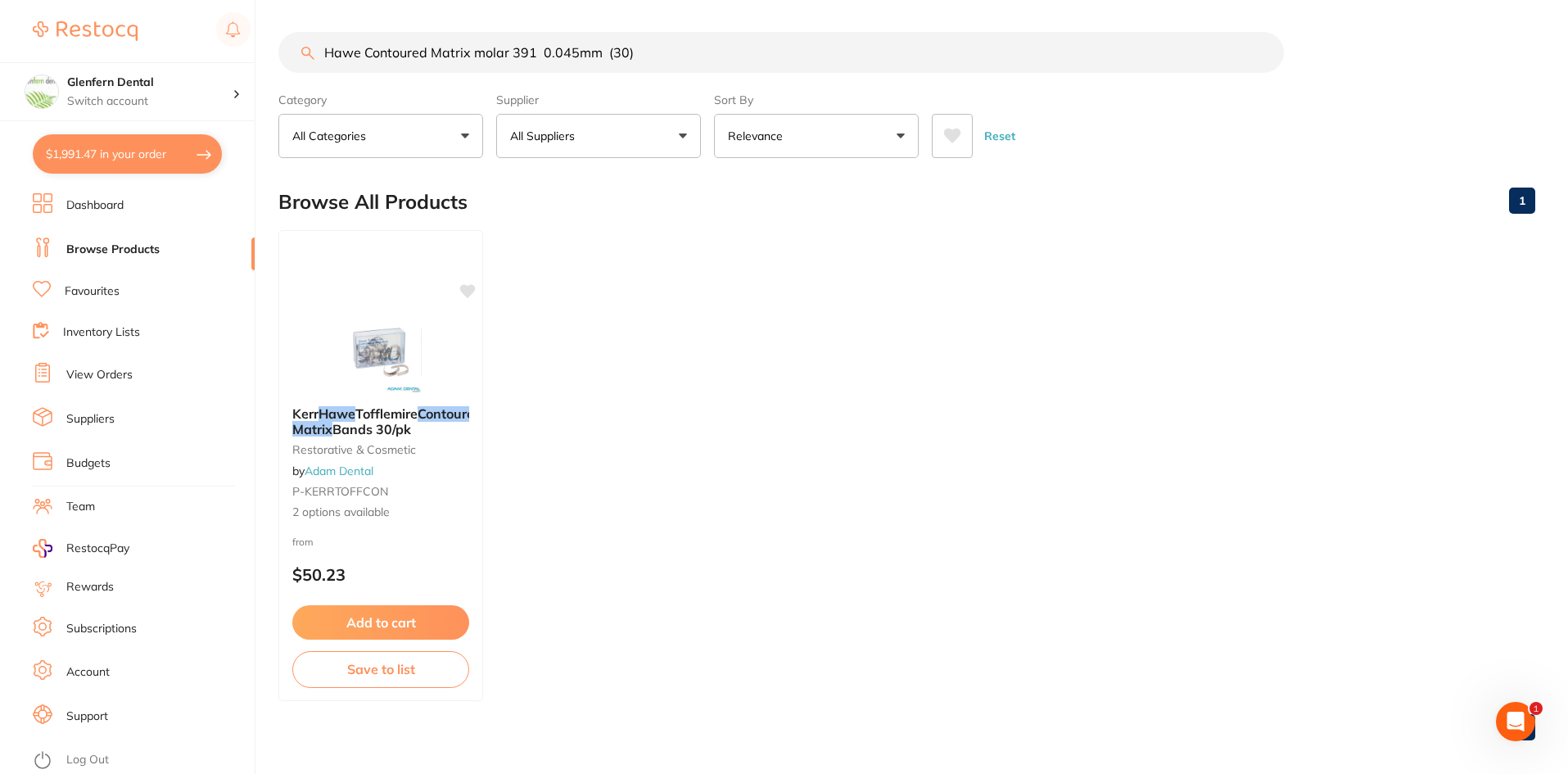 drag, startPoint x: 674, startPoint y: 51, endPoint x: 227, endPoint y: 57, distance: 447.04027 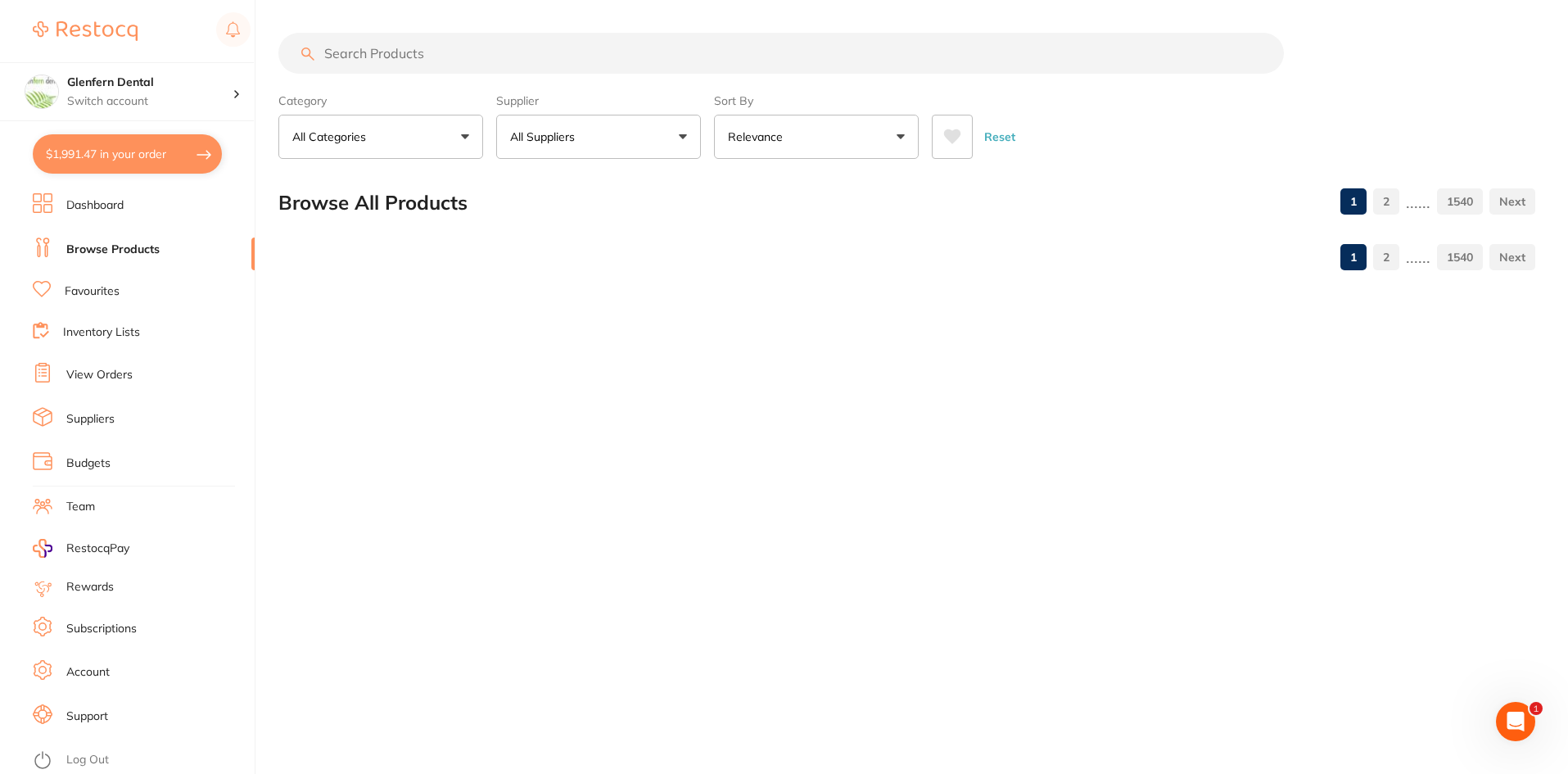 scroll, scrollTop: 0, scrollLeft: 0, axis: both 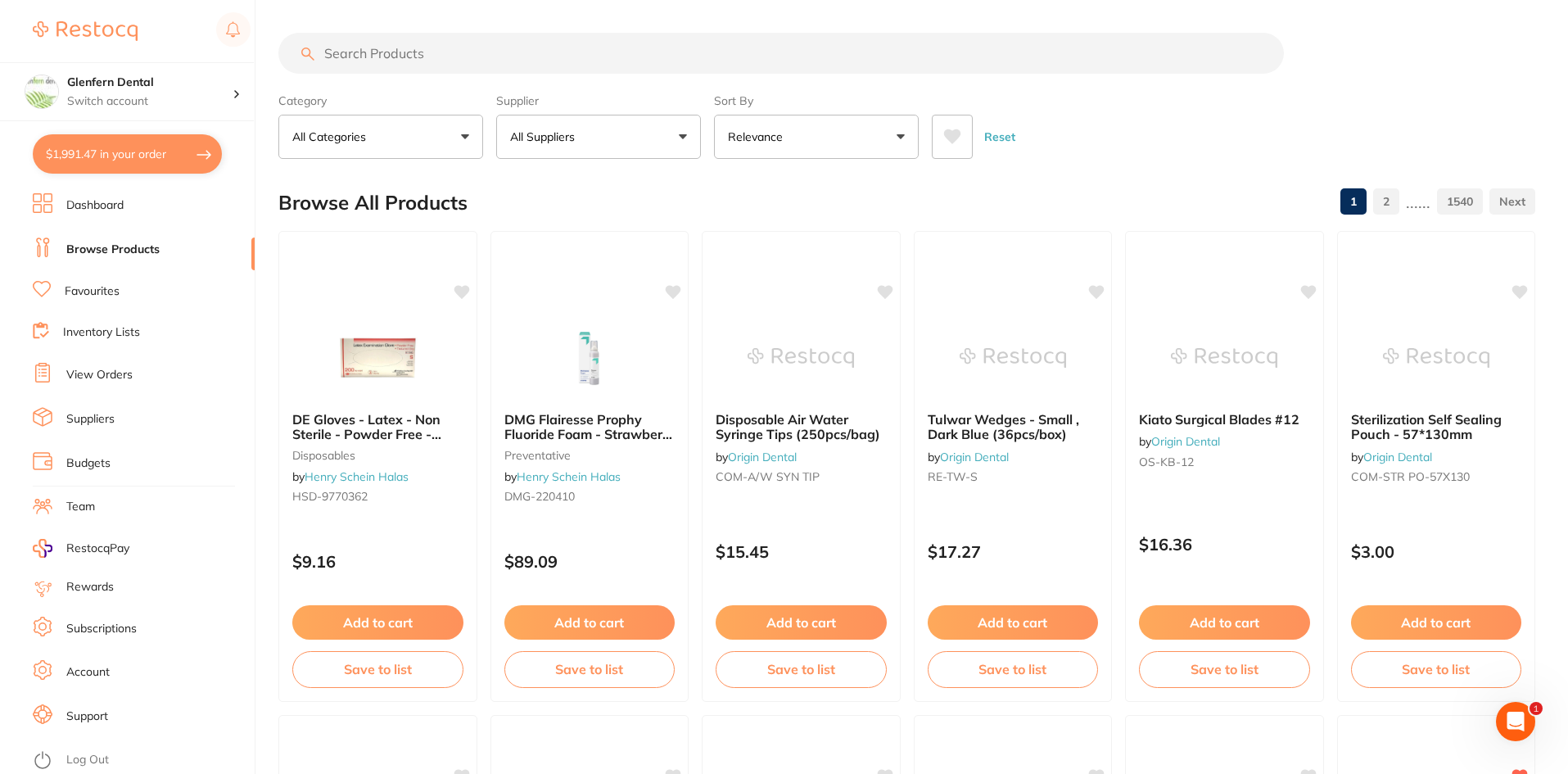 click on "All Suppliers" at bounding box center [599, 137] 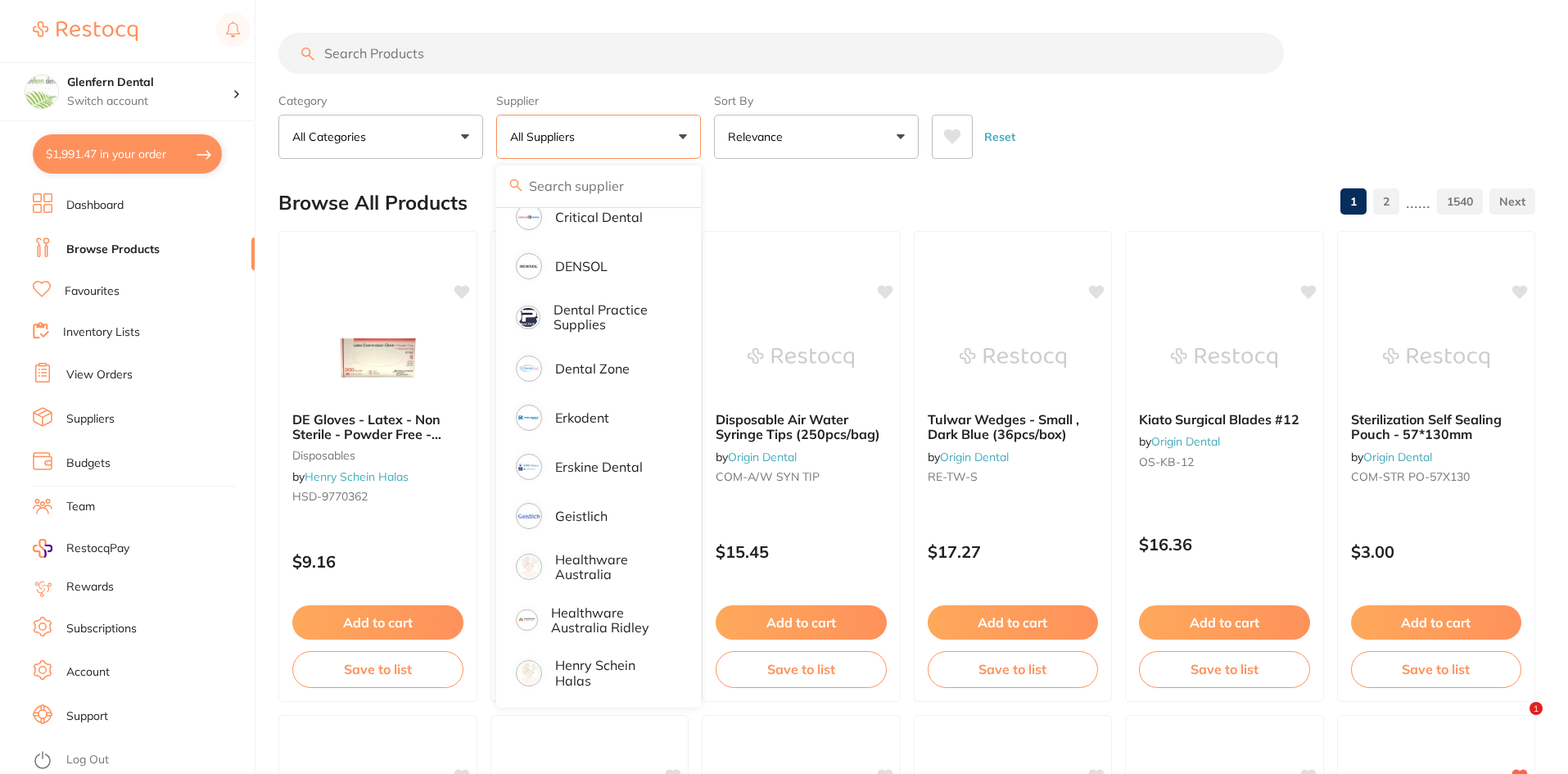 scroll, scrollTop: 655, scrollLeft: 0, axis: vertical 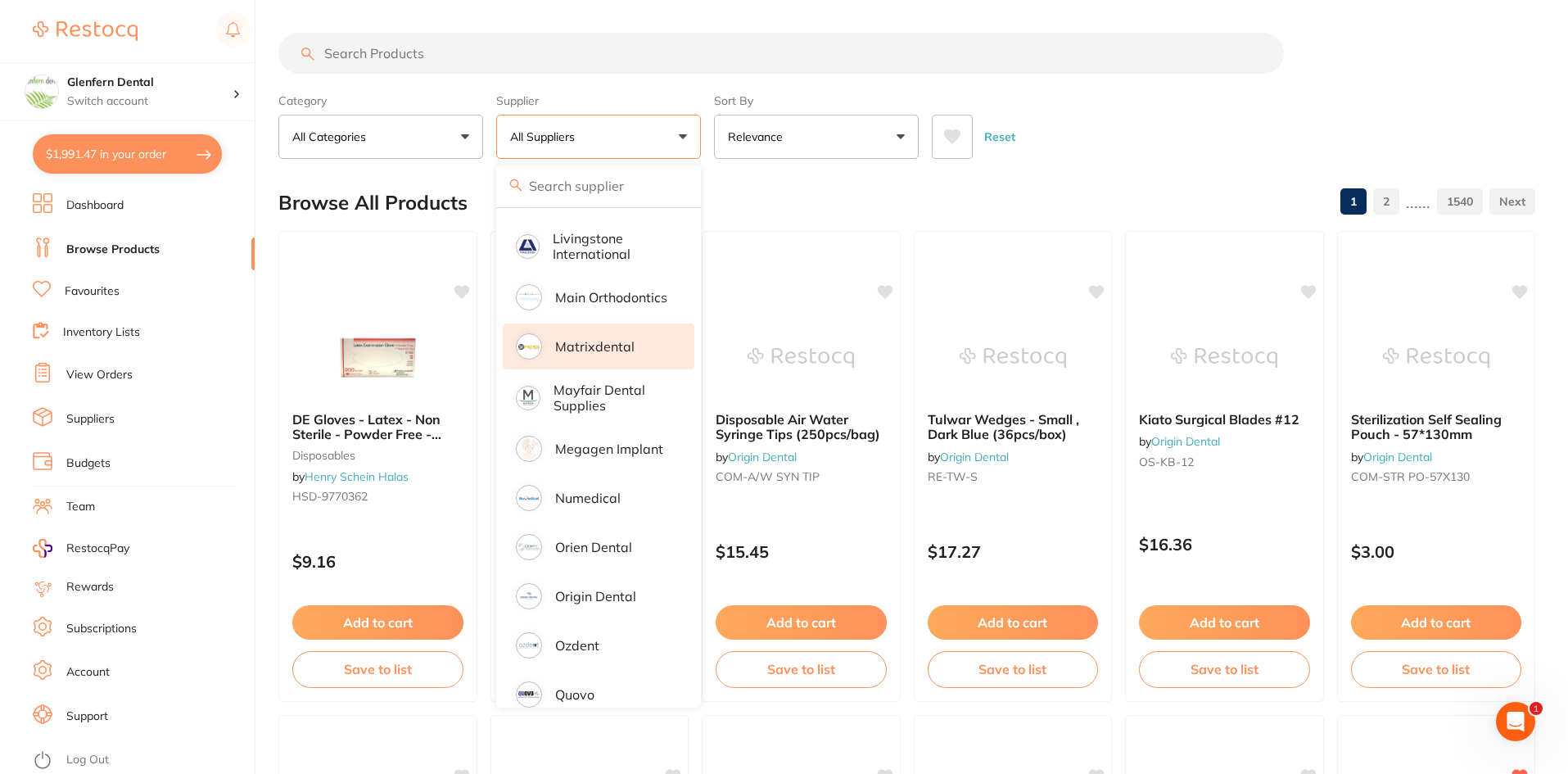click on "Matrixdental" at bounding box center [594, 346] 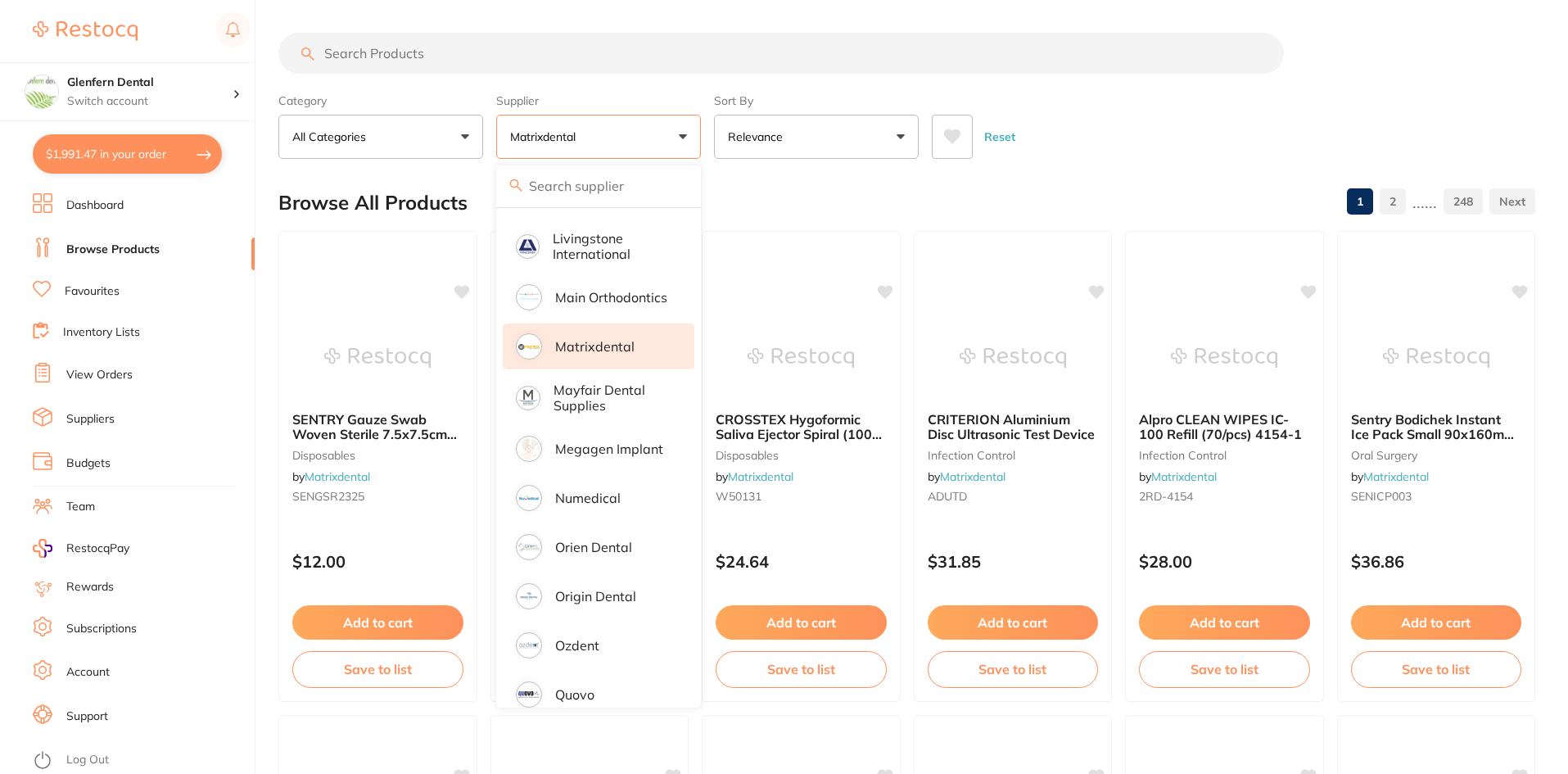 click at bounding box center (781, 53) 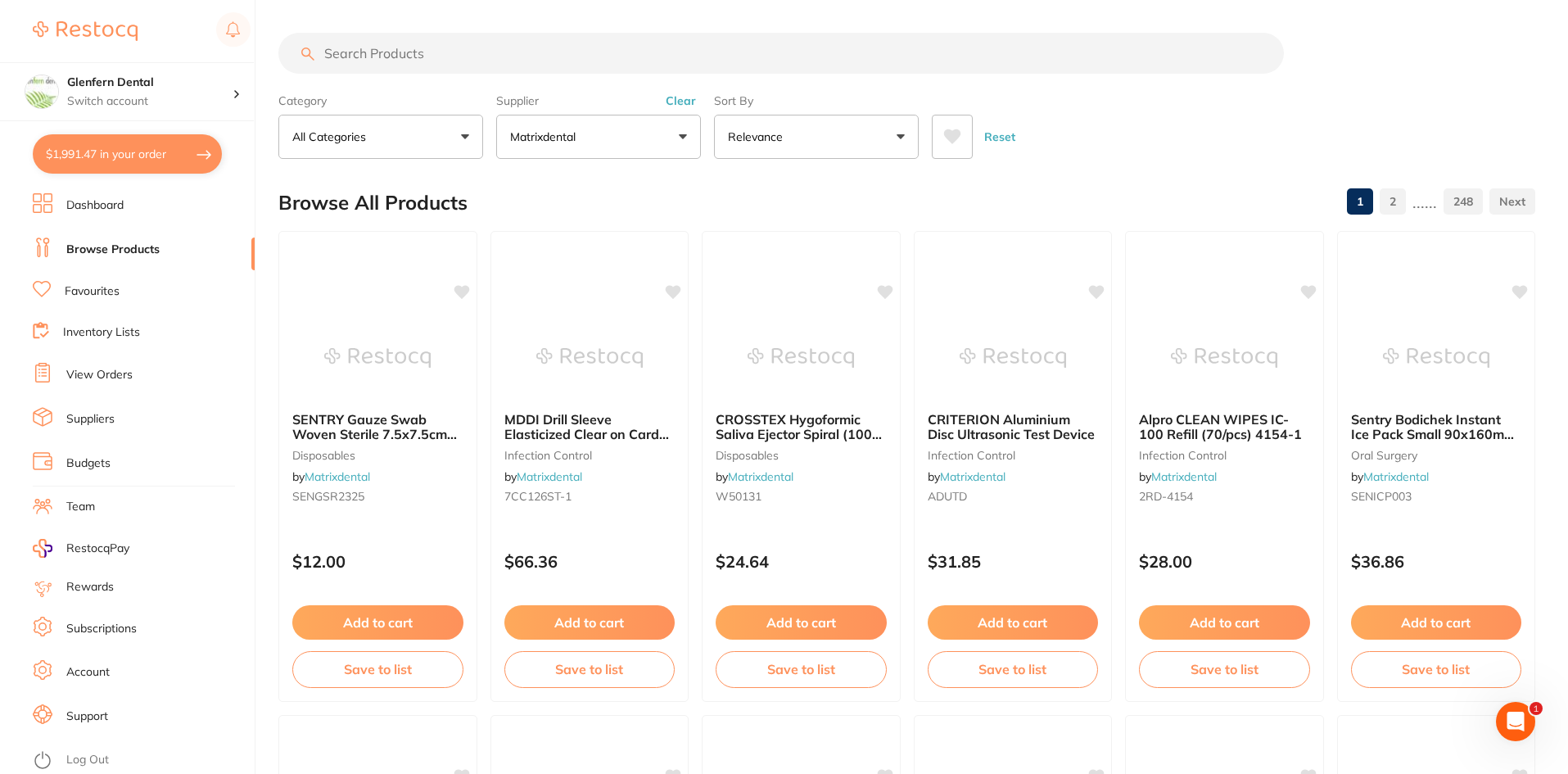 scroll, scrollTop: 0, scrollLeft: 0, axis: both 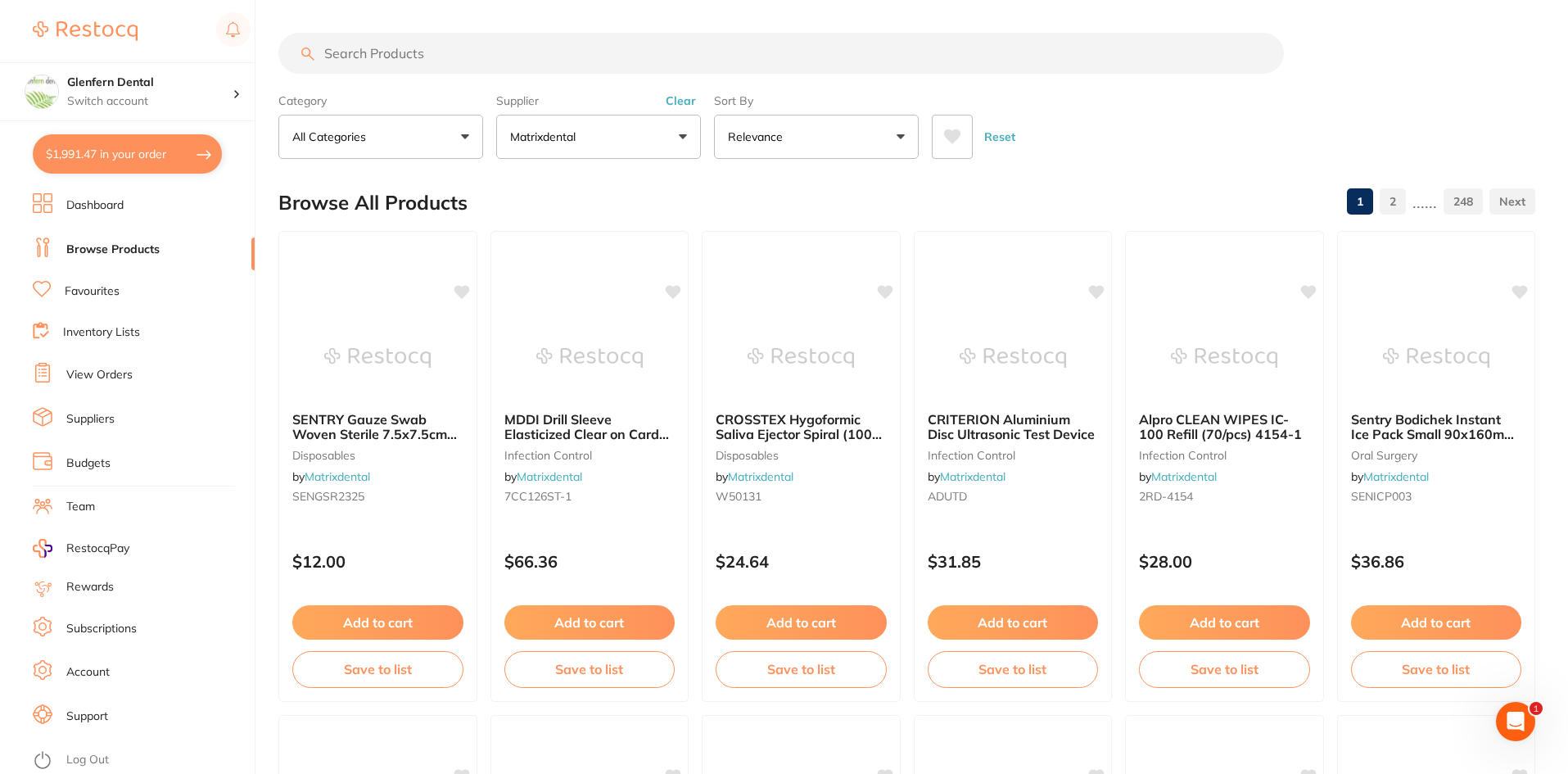 paste on "Hawe Contoured Matrix molar 391  0.045mm  (30)" 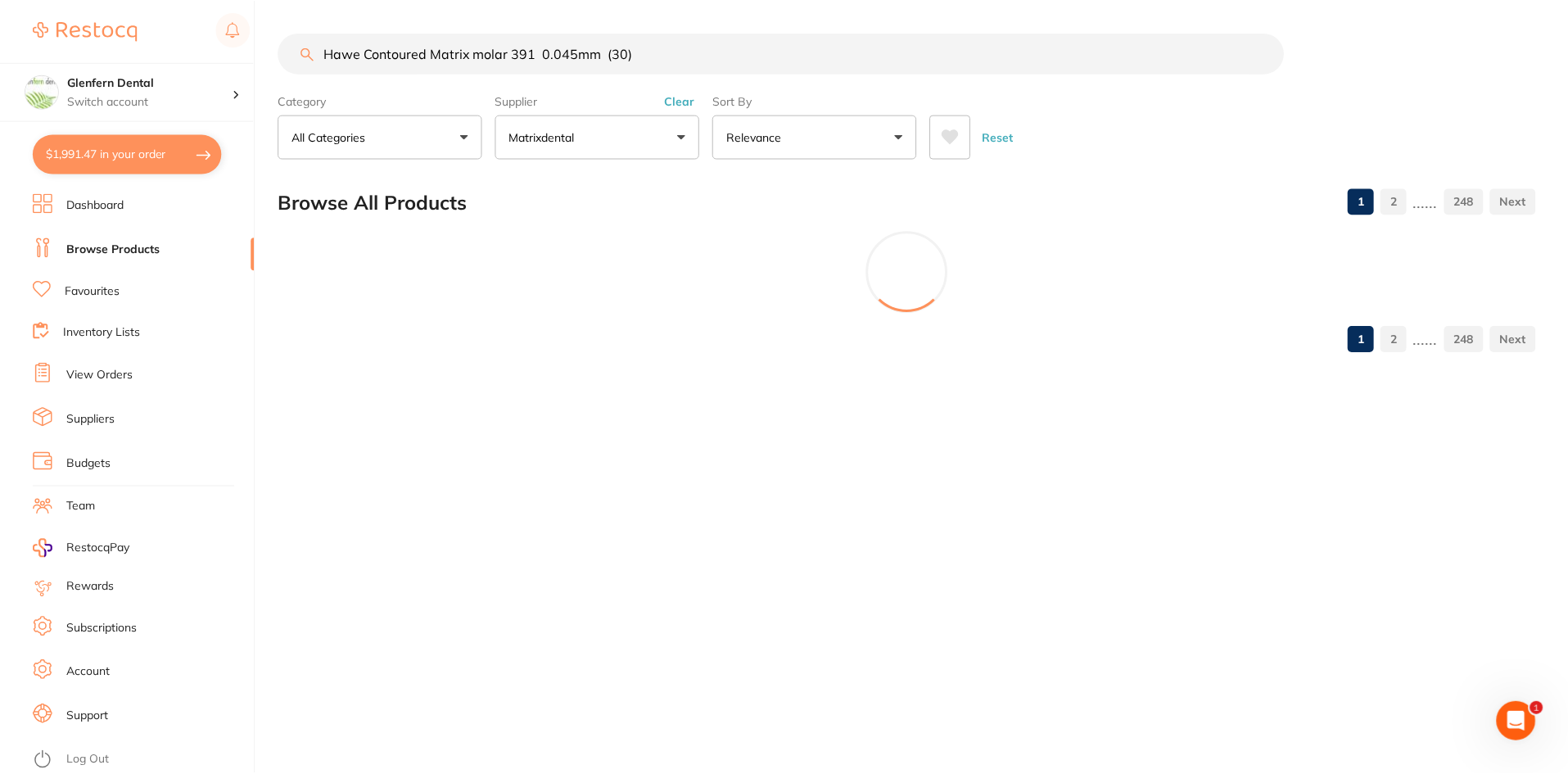 scroll, scrollTop: 0, scrollLeft: 0, axis: both 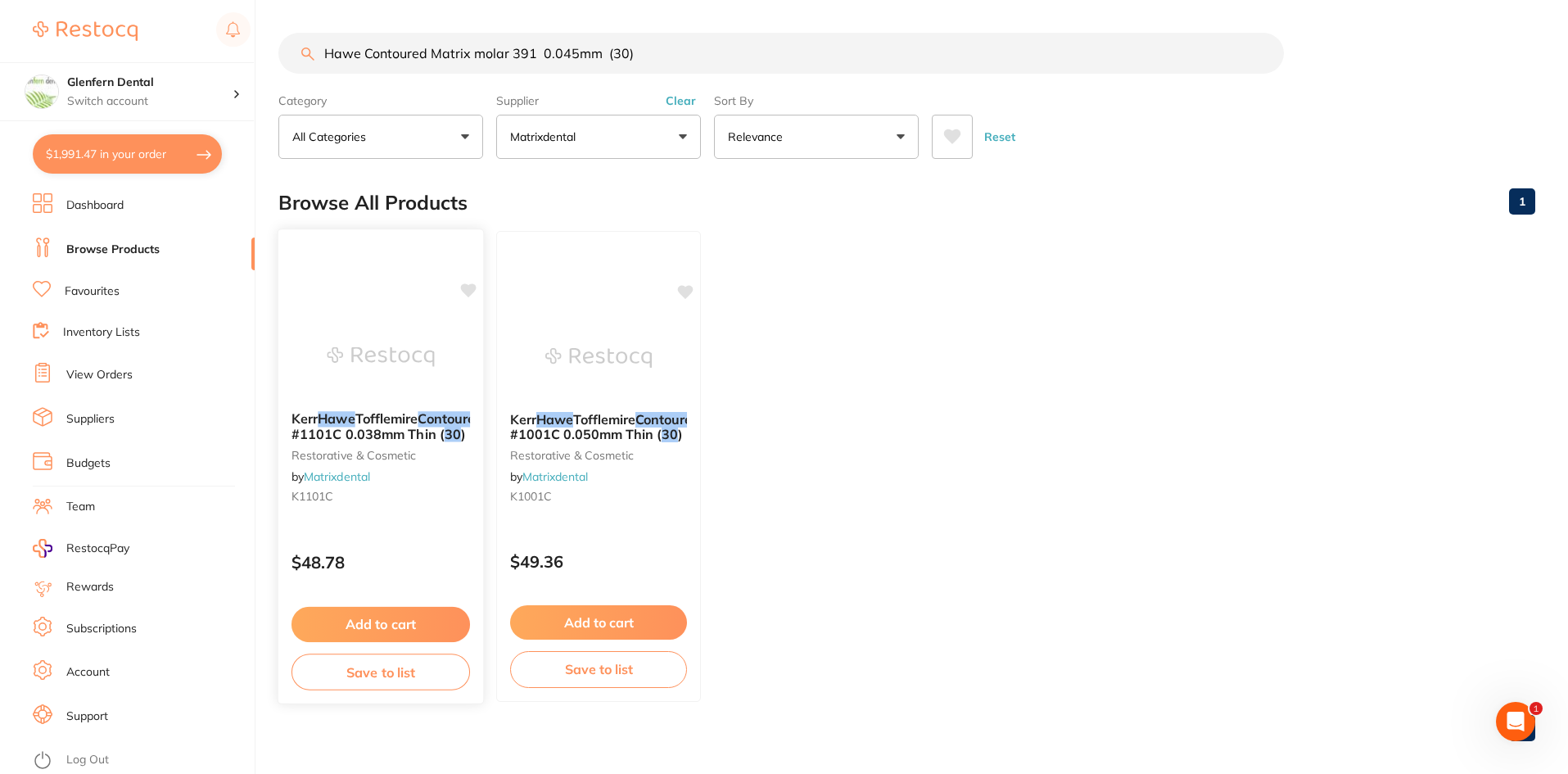 click on "Contoured" at bounding box center [450, 419] 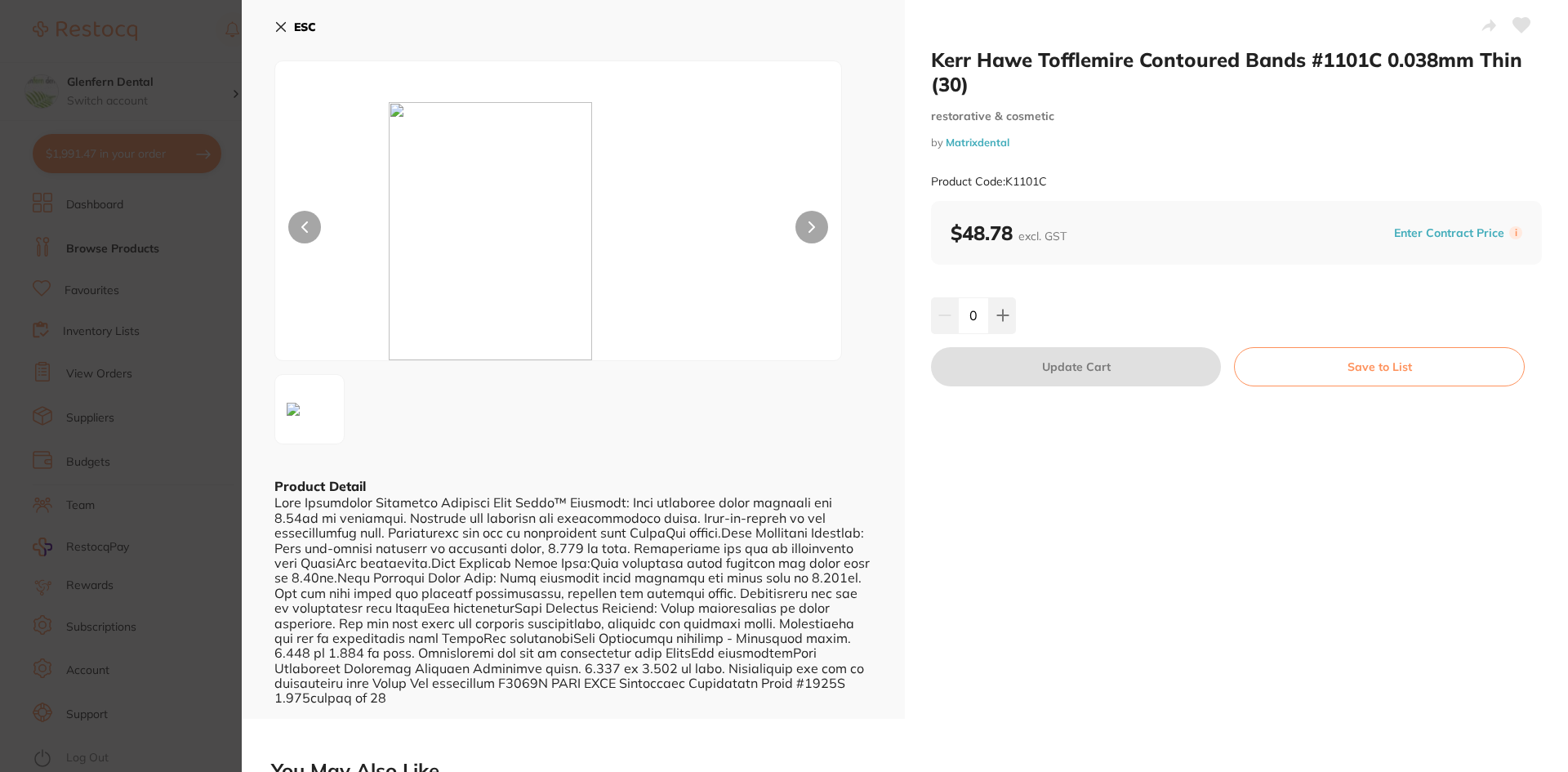 click 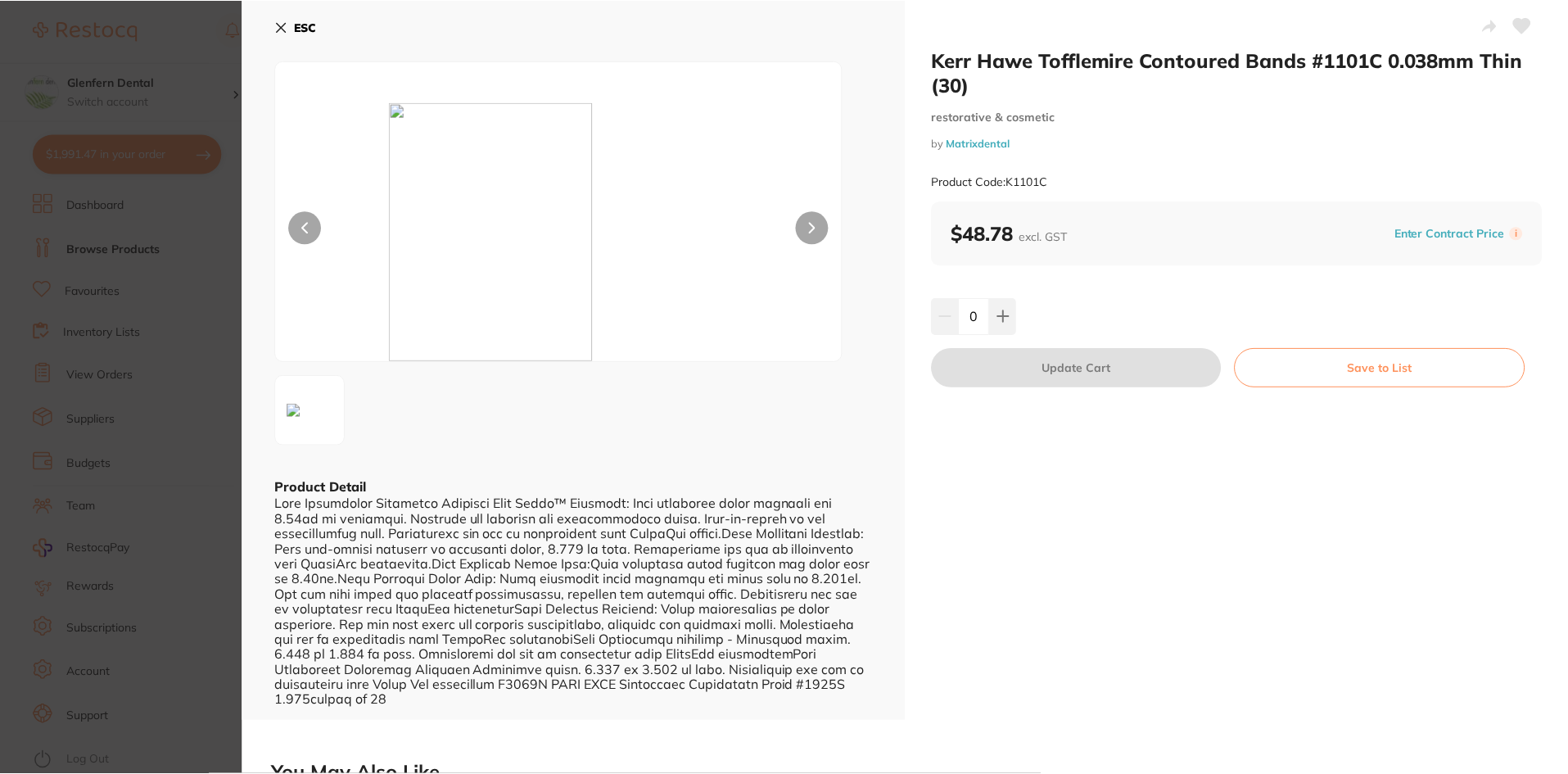 scroll, scrollTop: 1, scrollLeft: 0, axis: vertical 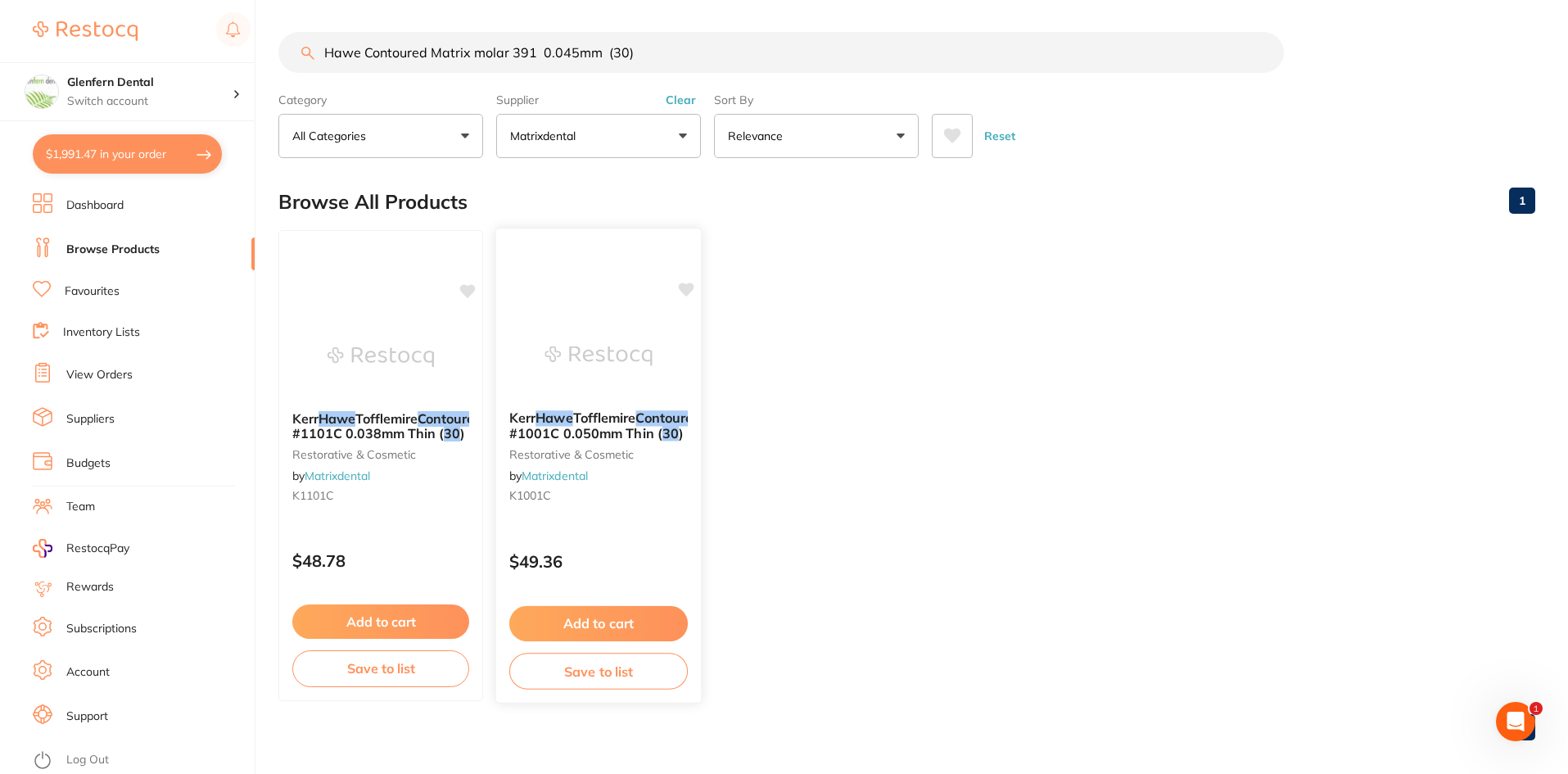 click on "restorative & cosmetic" at bounding box center (599, 454) 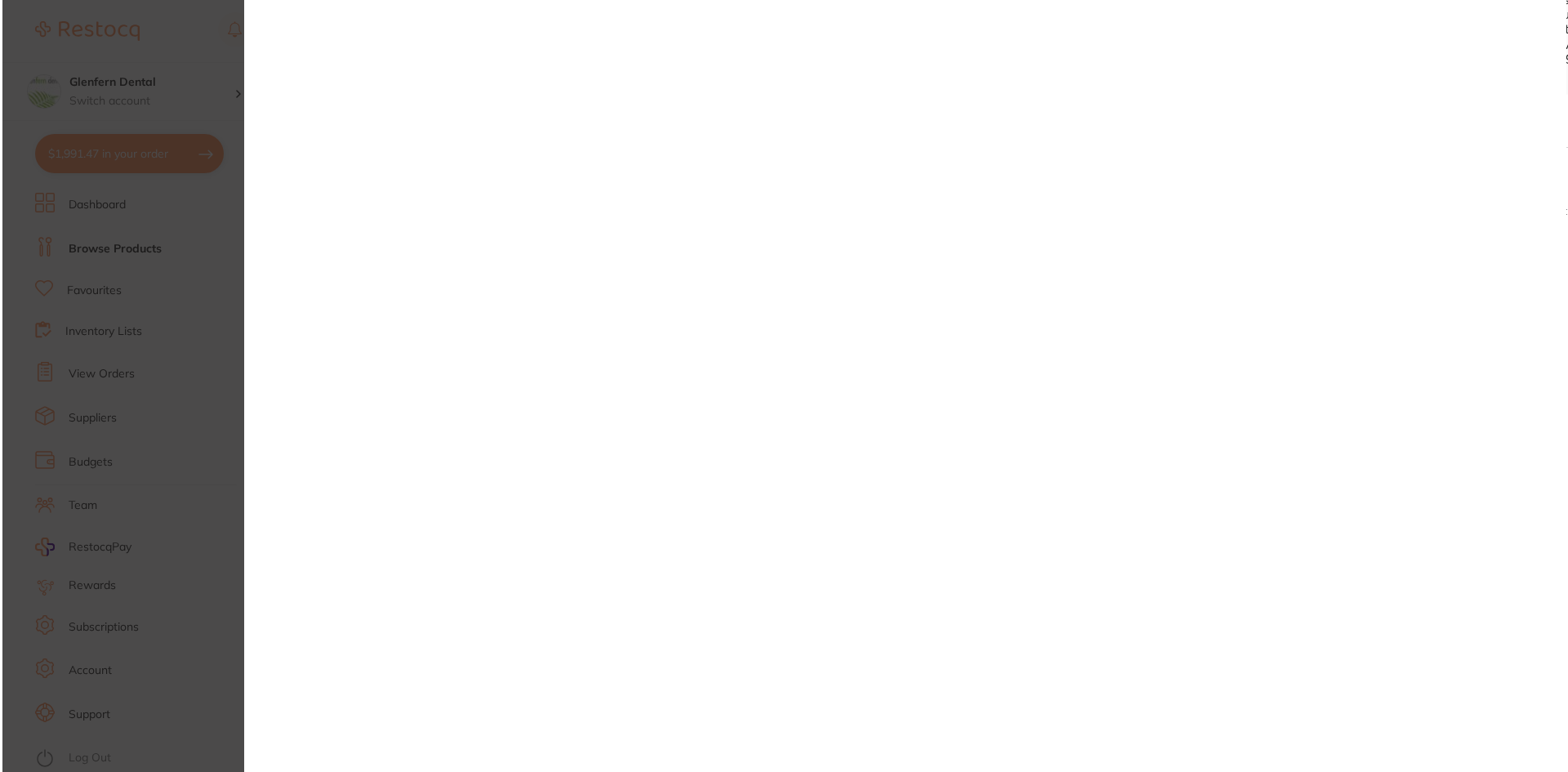 scroll, scrollTop: 0, scrollLeft: 0, axis: both 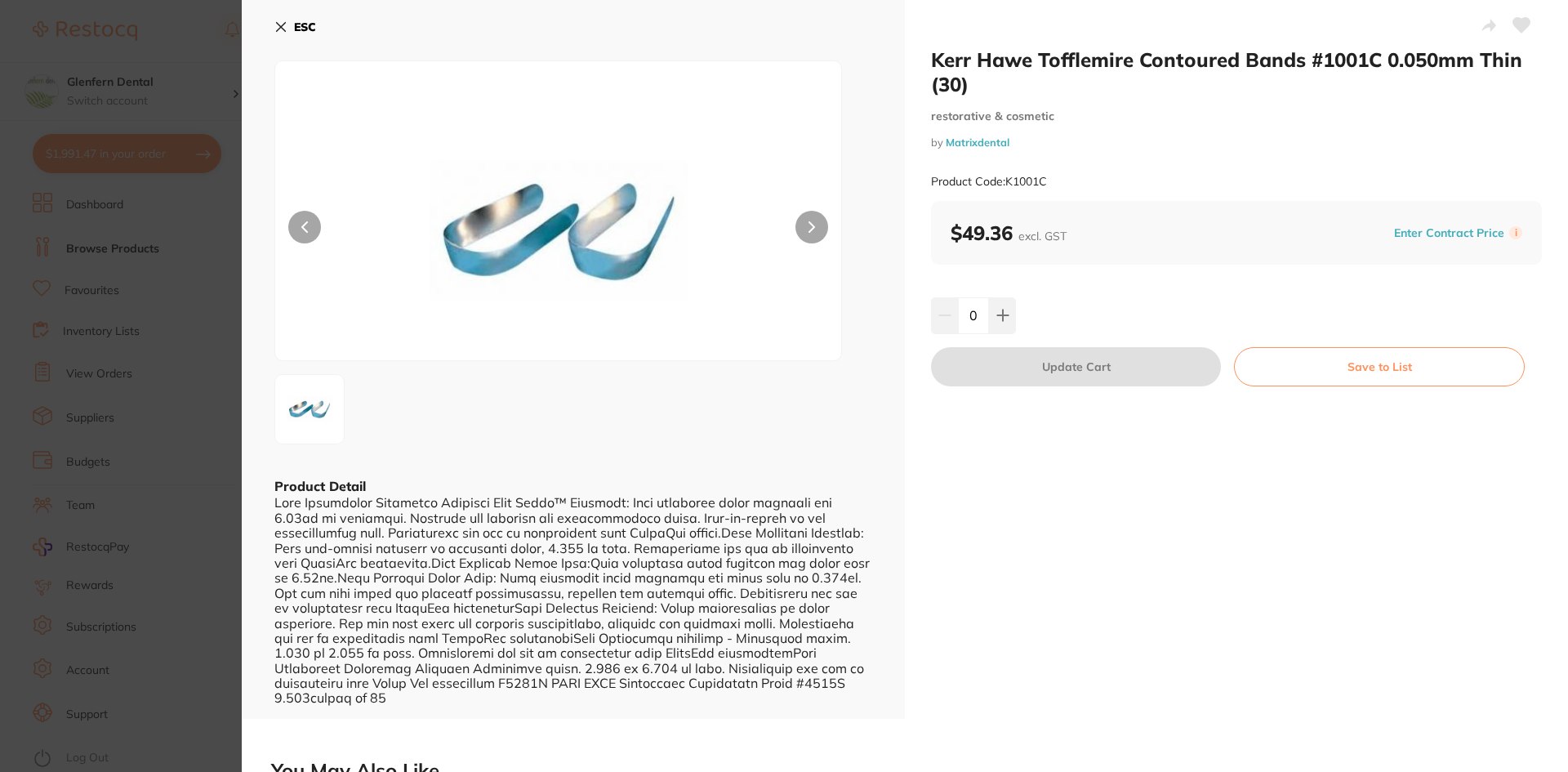 click 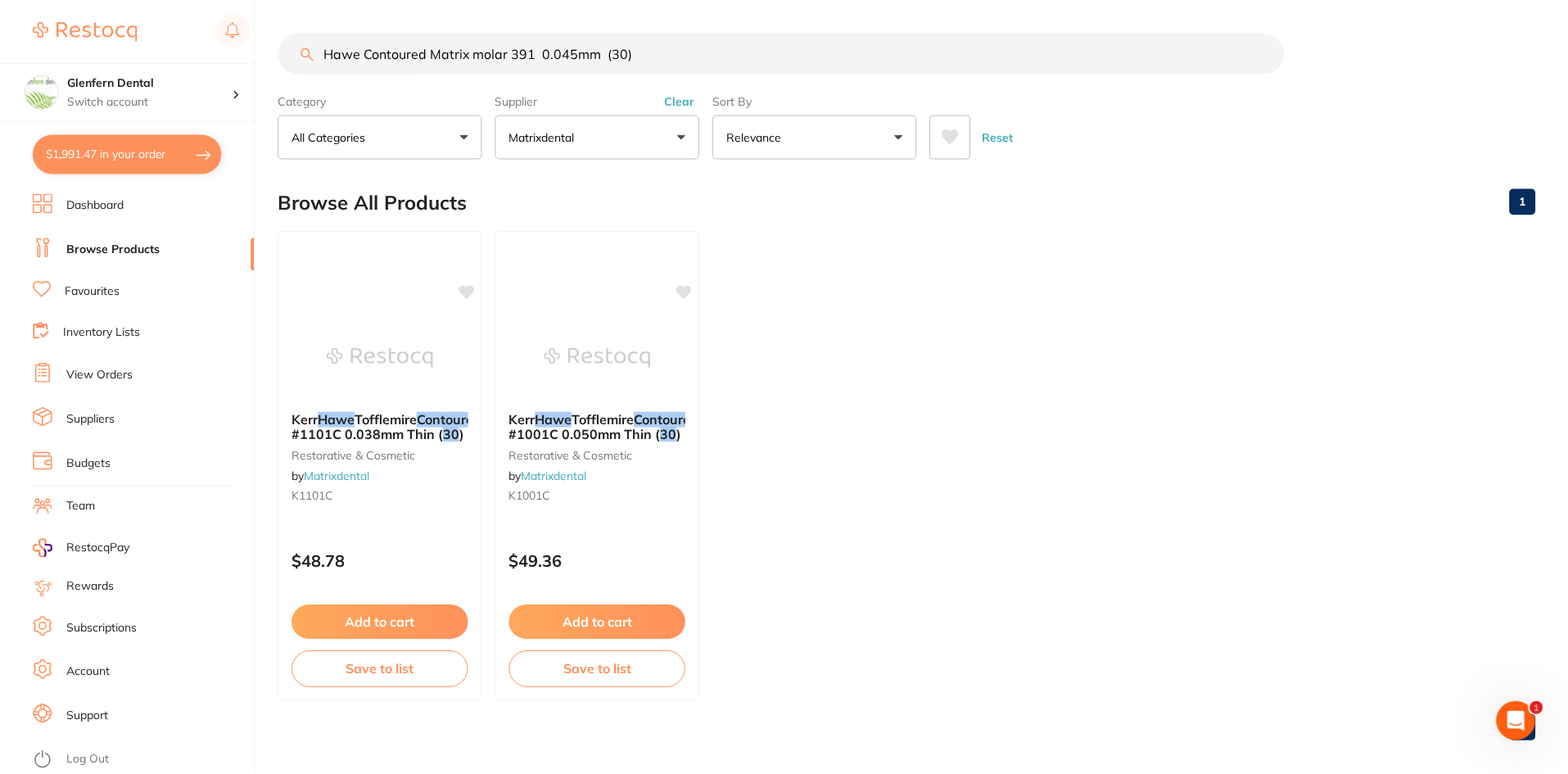 scroll, scrollTop: 1, scrollLeft: 0, axis: vertical 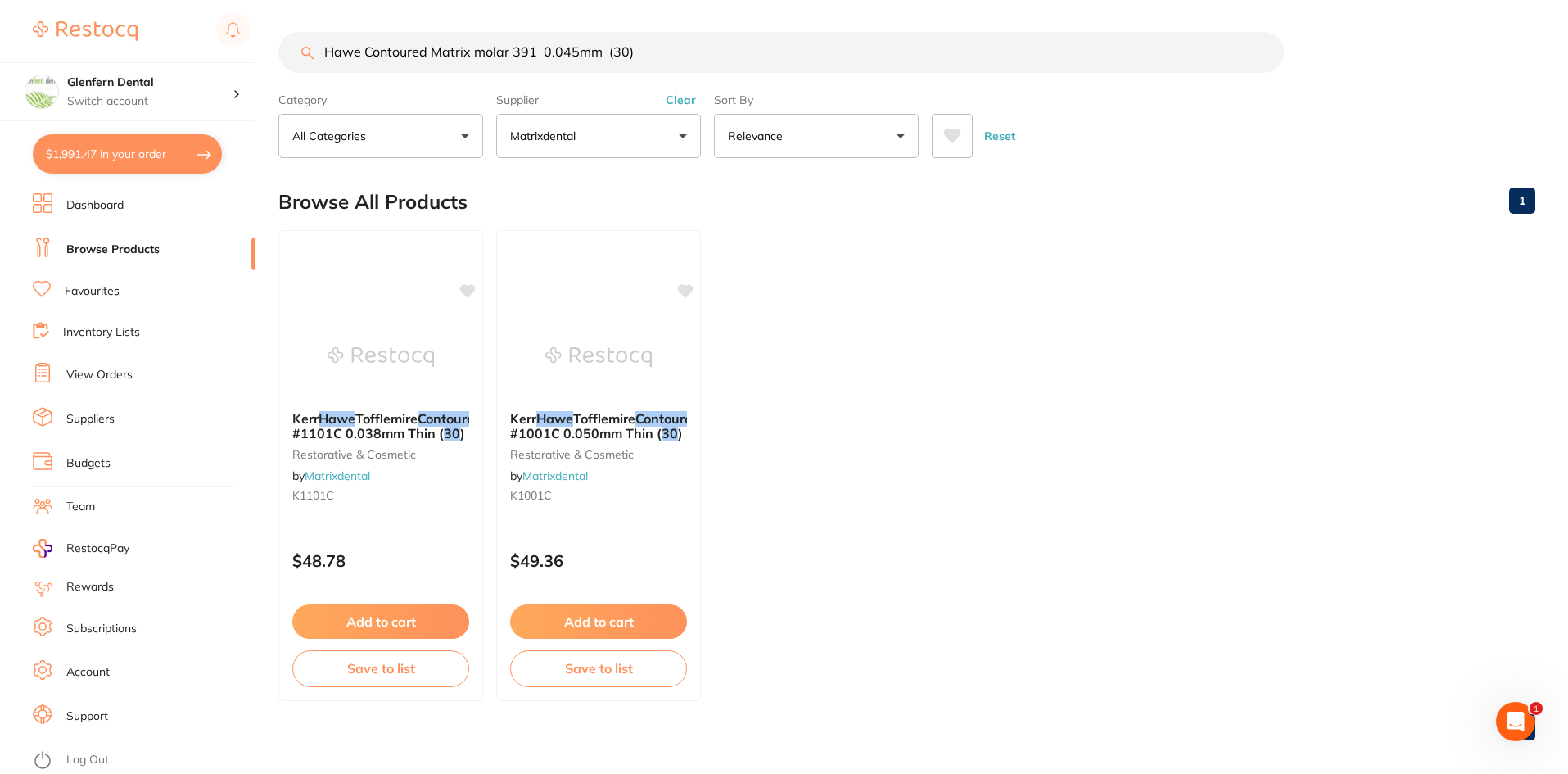 drag, startPoint x: 662, startPoint y: 54, endPoint x: 640, endPoint y: 79, distance: 33.30165 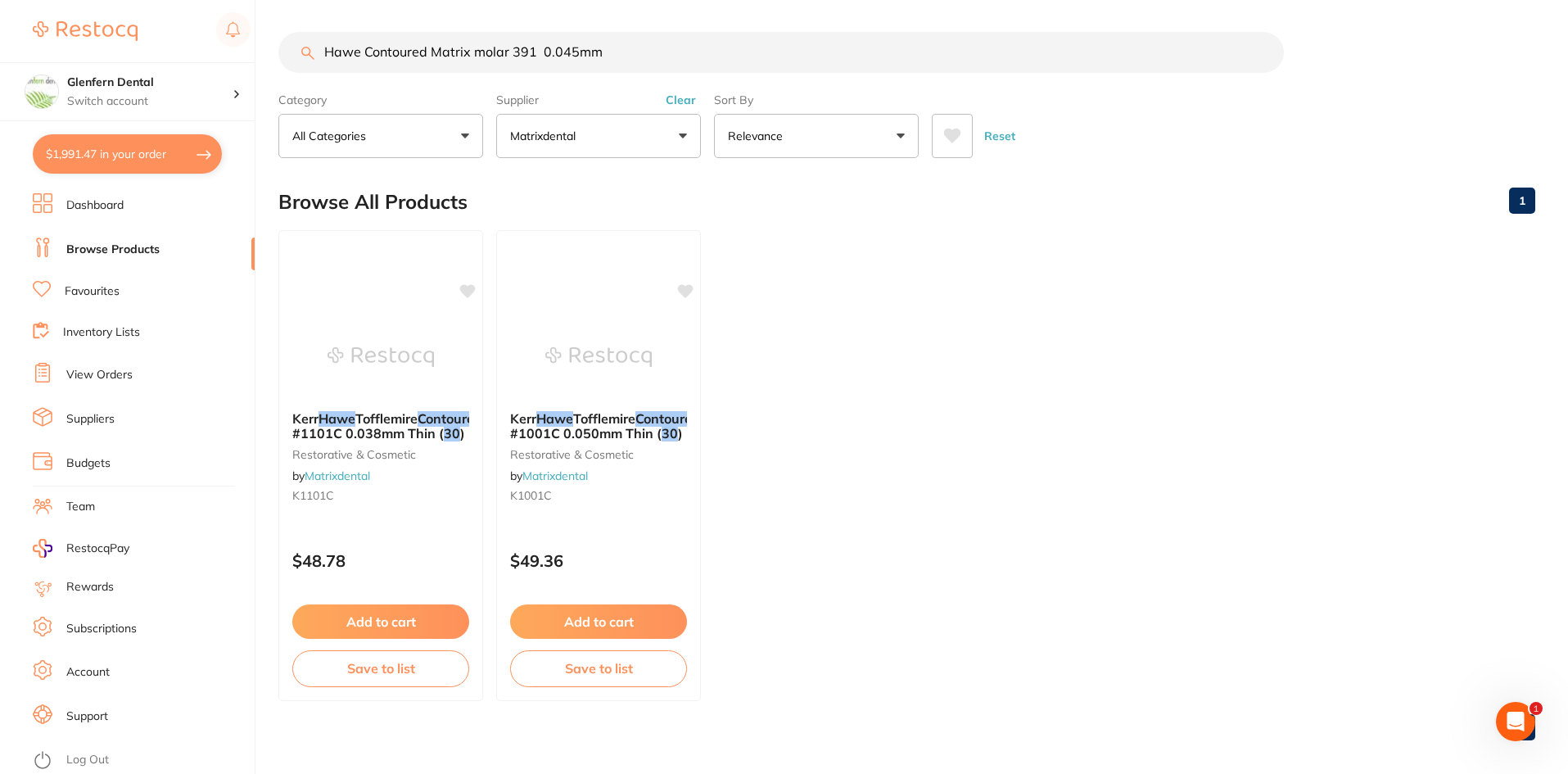 scroll, scrollTop: 0, scrollLeft: 0, axis: both 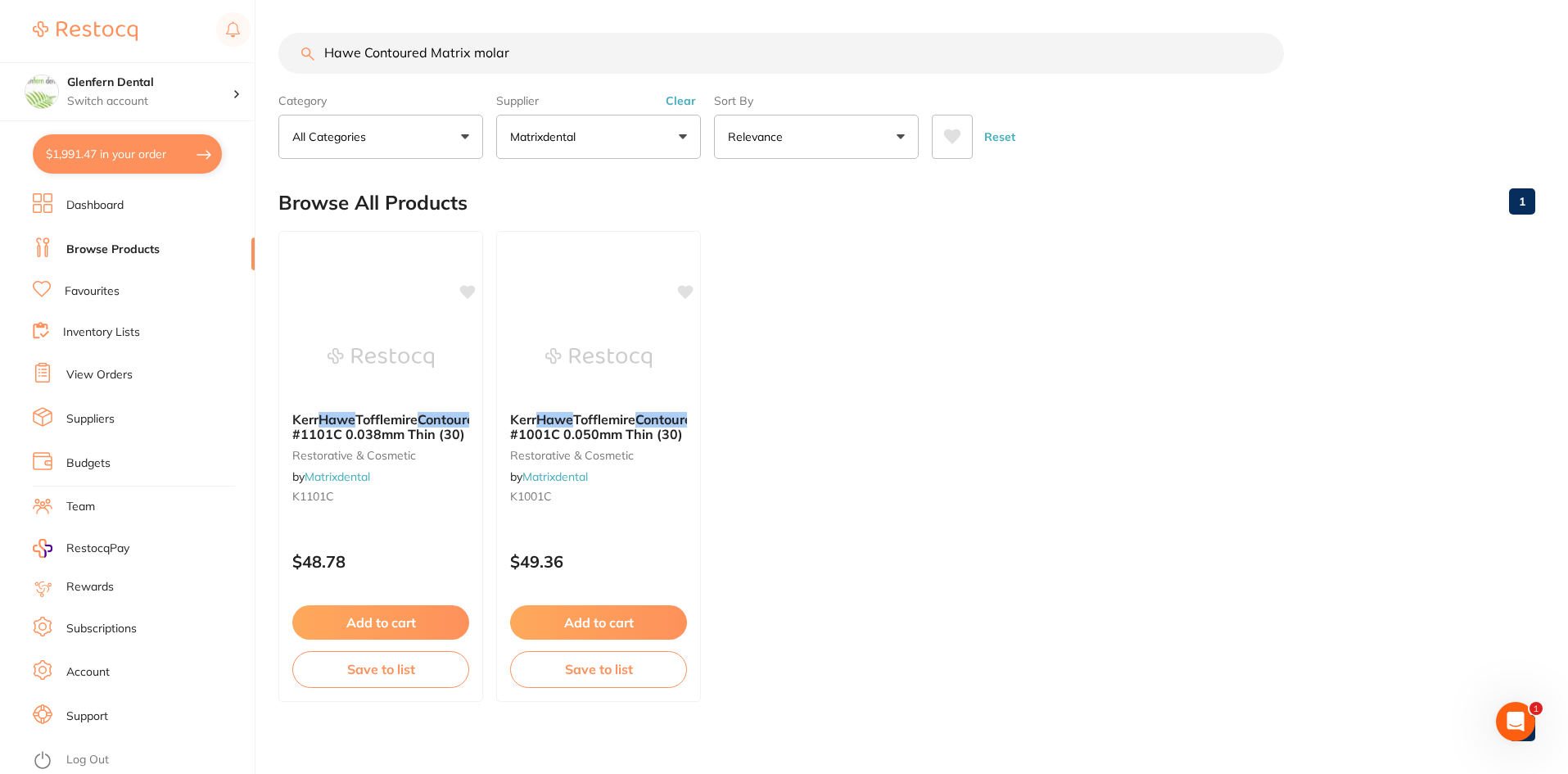 type on "Hawe Contoured Matrix molar" 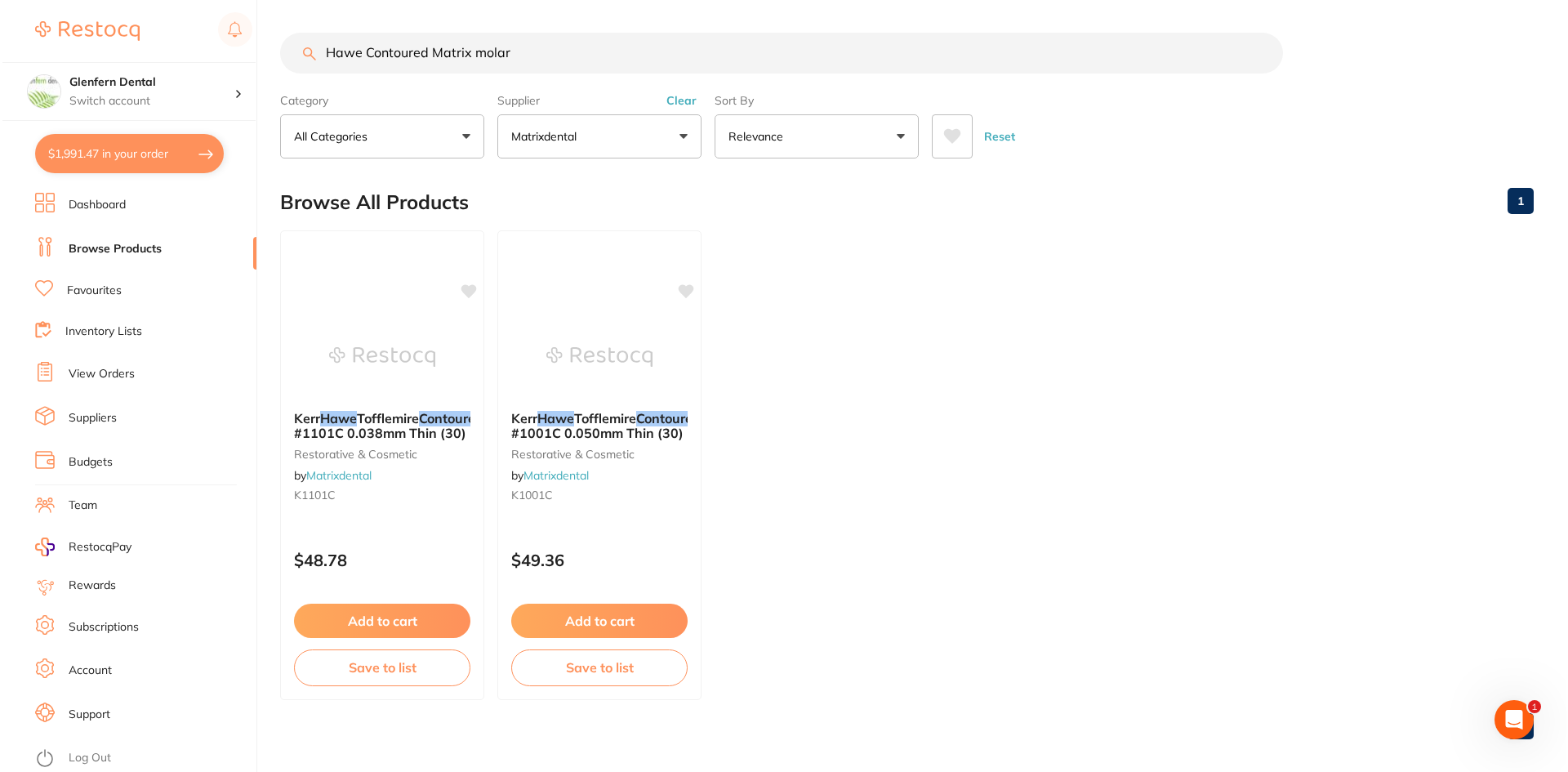 scroll, scrollTop: 0, scrollLeft: 0, axis: both 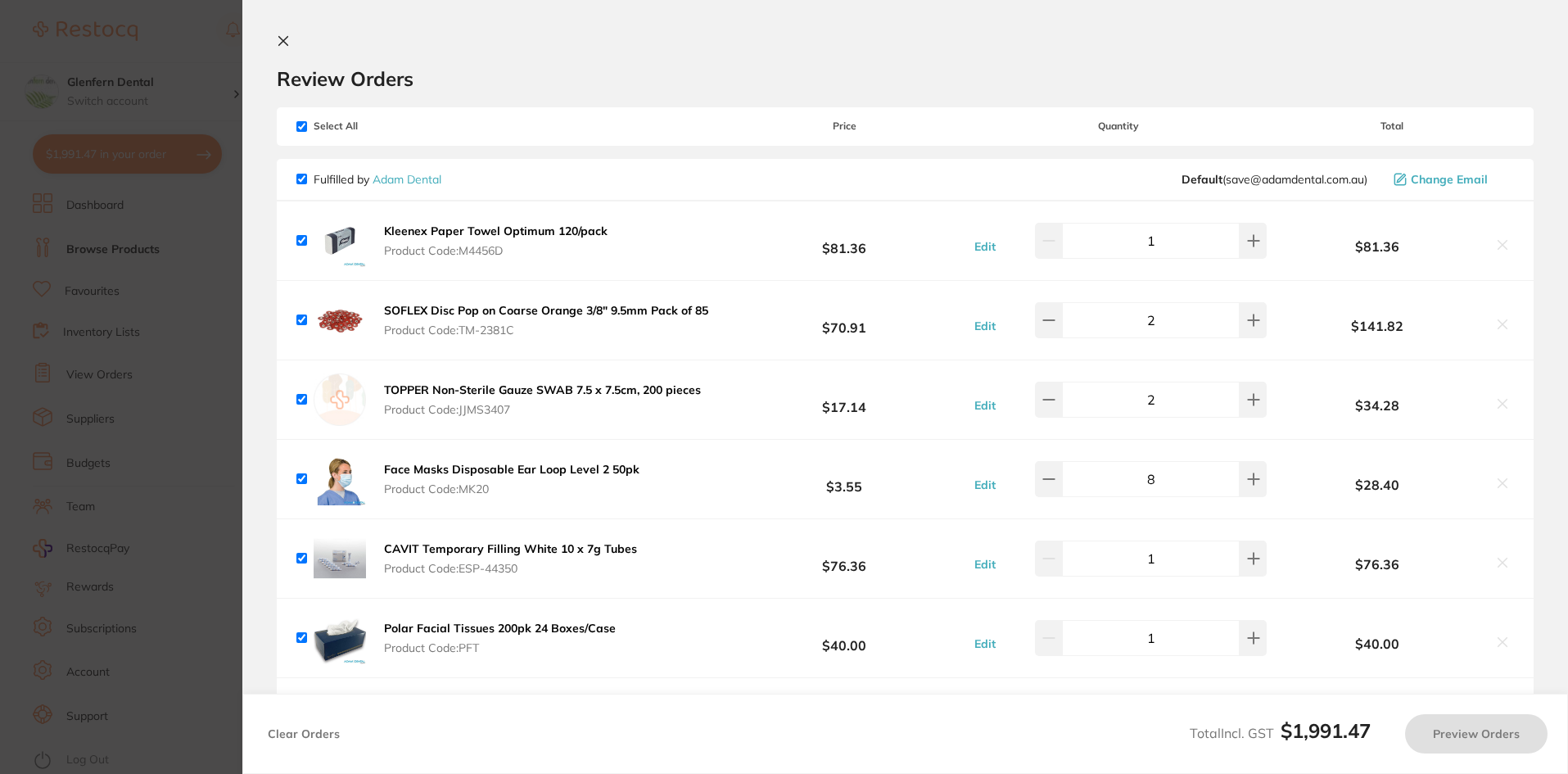 checkbox on "true" 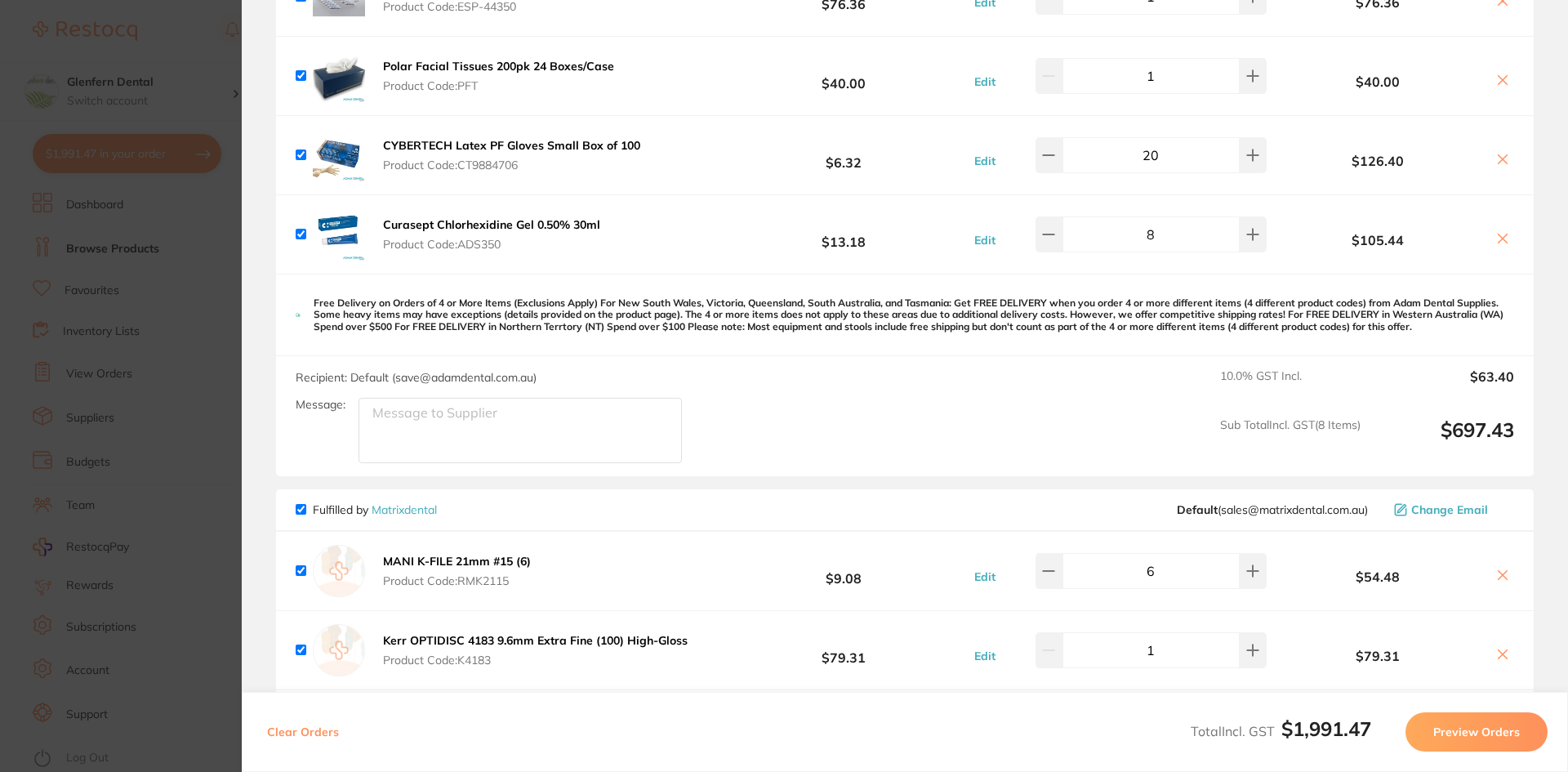 scroll, scrollTop: 817, scrollLeft: 0, axis: vertical 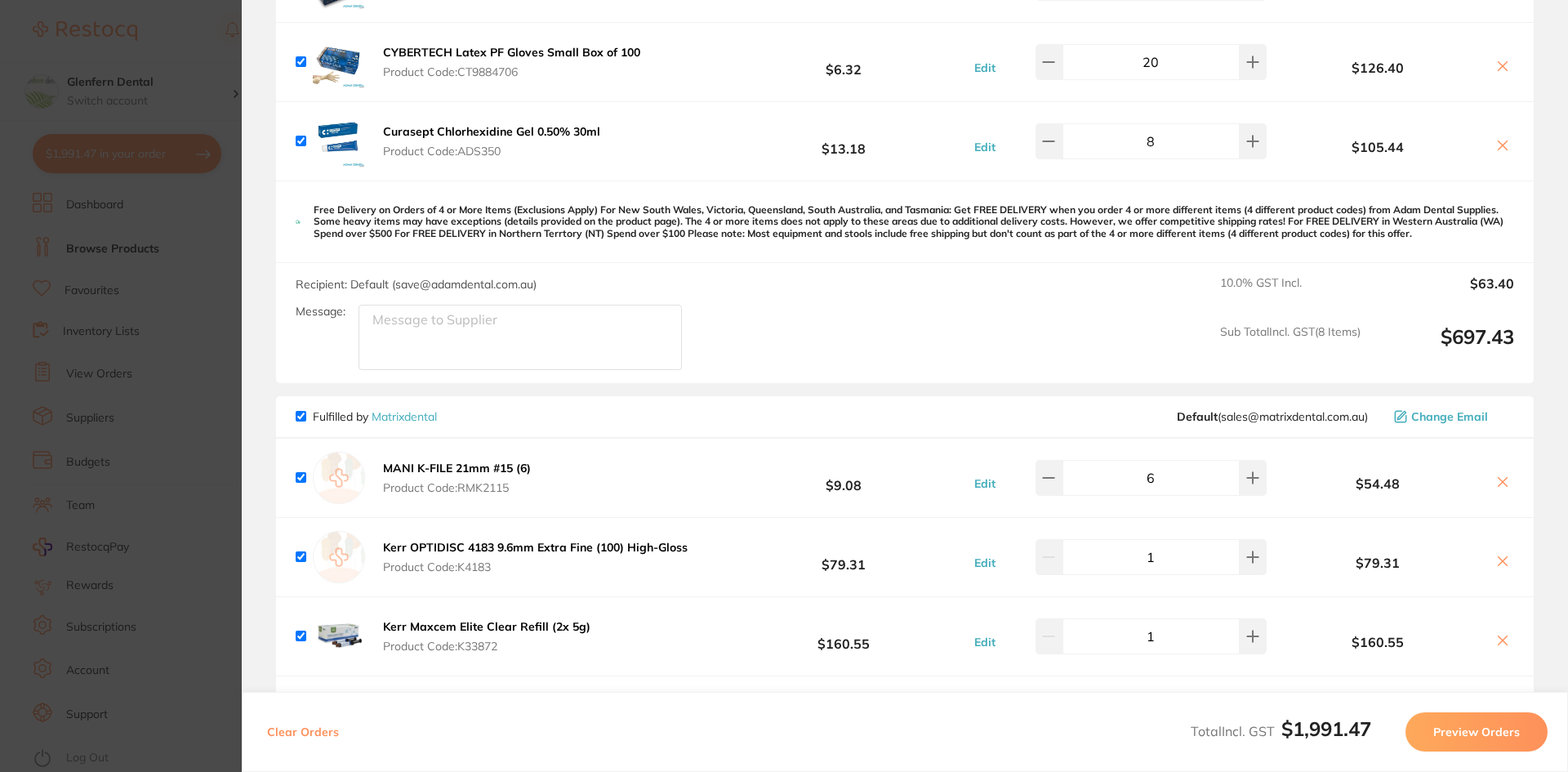 click at bounding box center (301, 416) 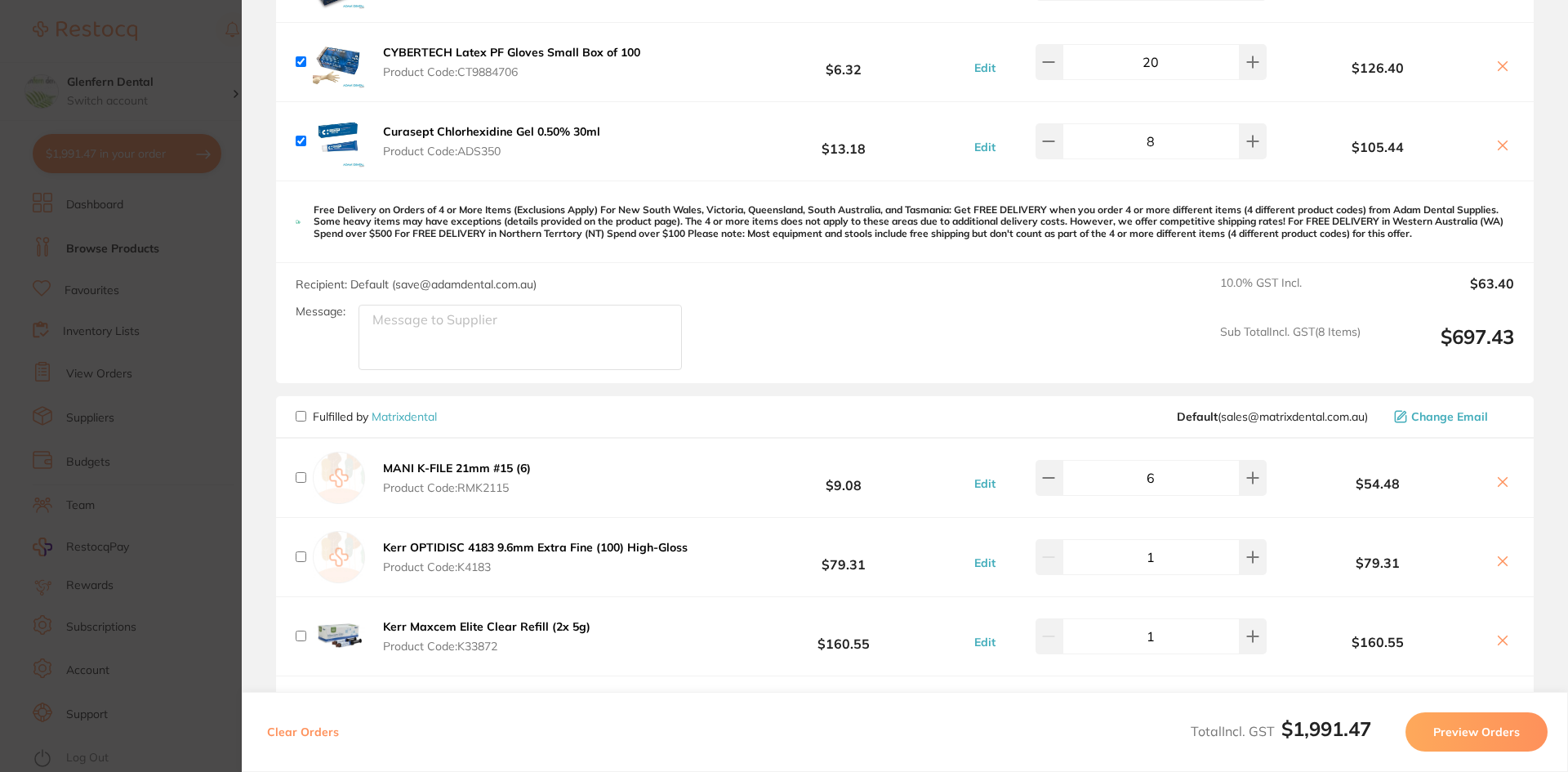 checkbox on "false" 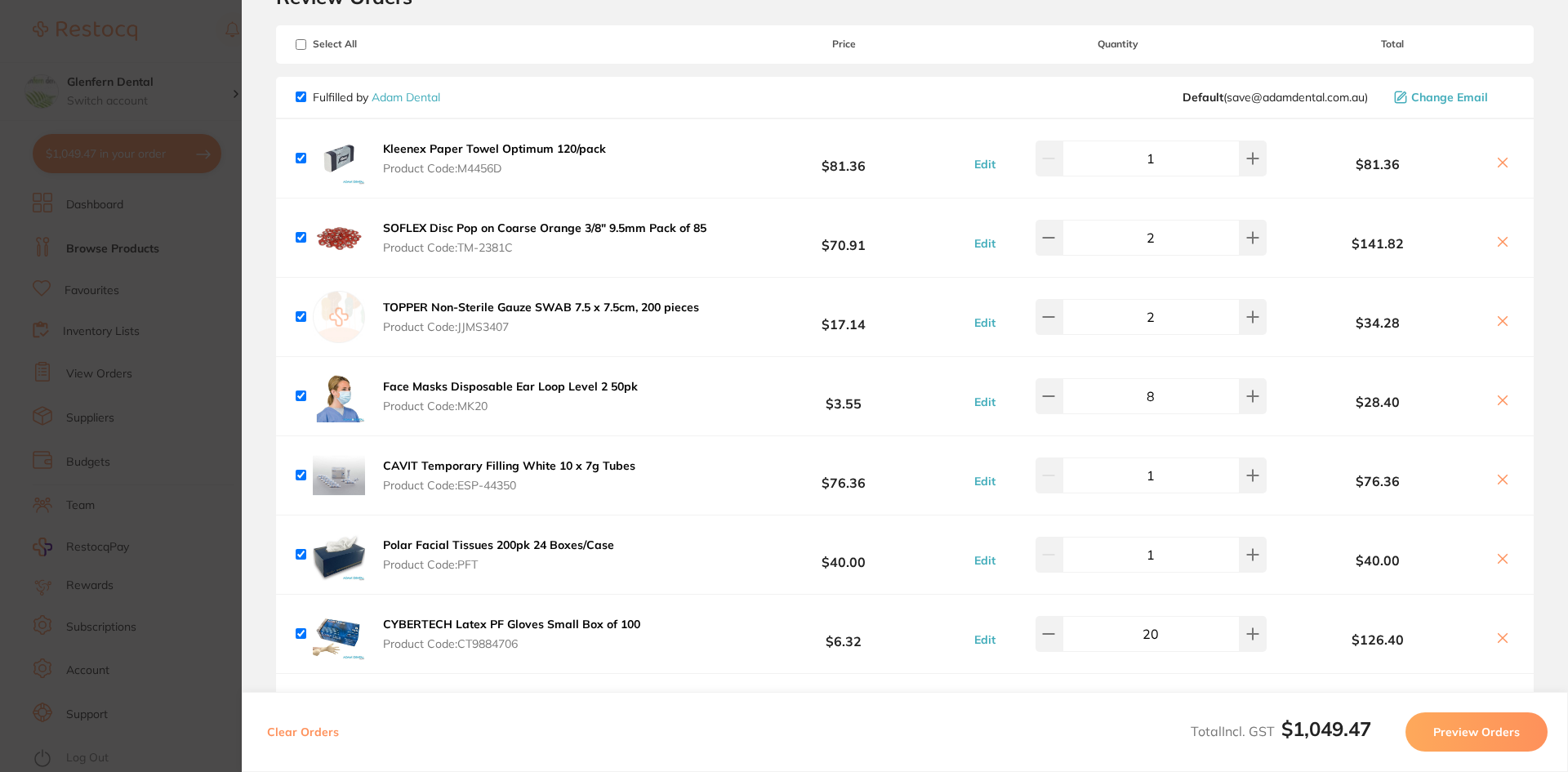 scroll, scrollTop: 0, scrollLeft: 0, axis: both 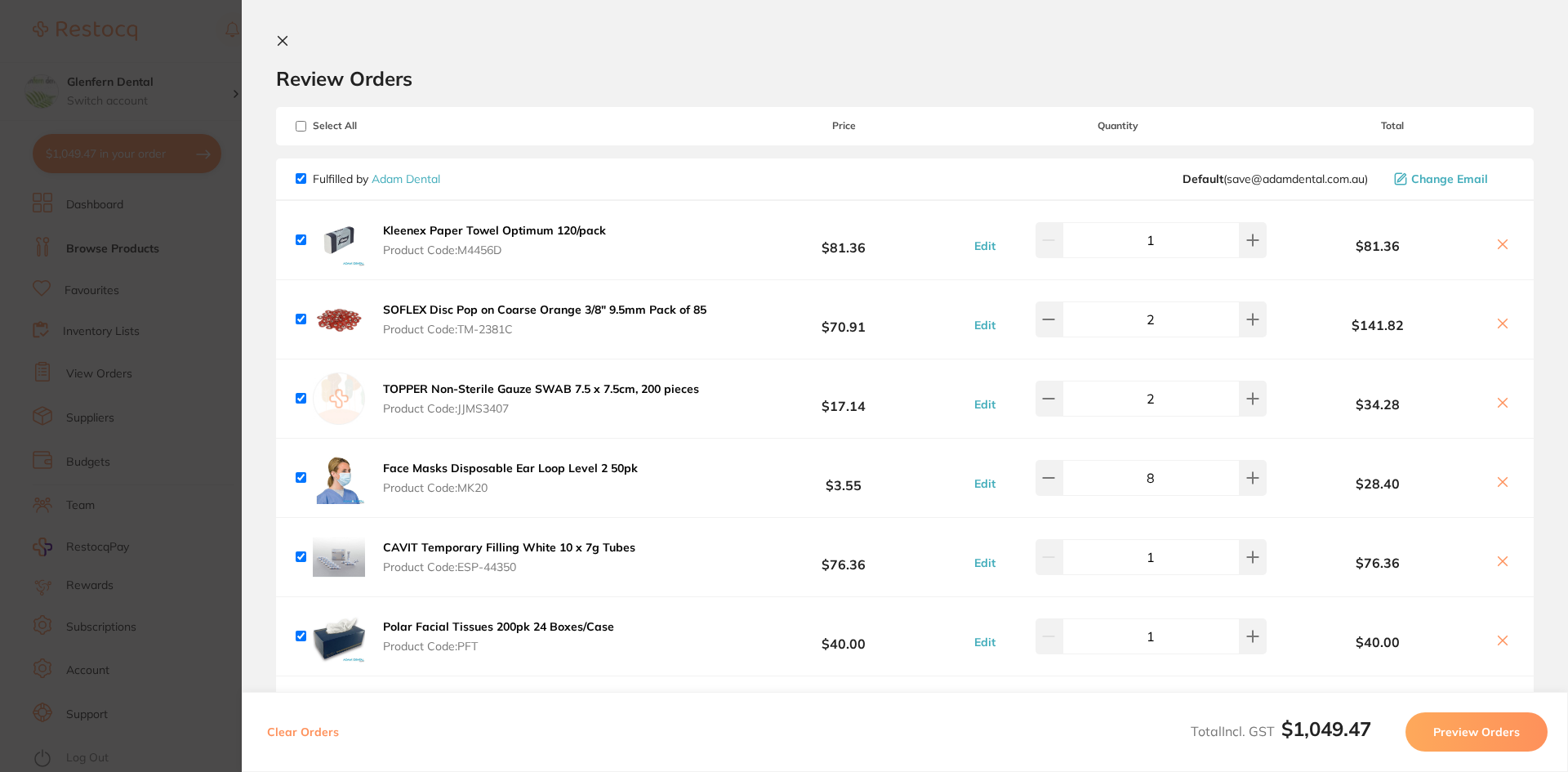 click on "Fulfilled by   Adam Dental" at bounding box center (368, 179) 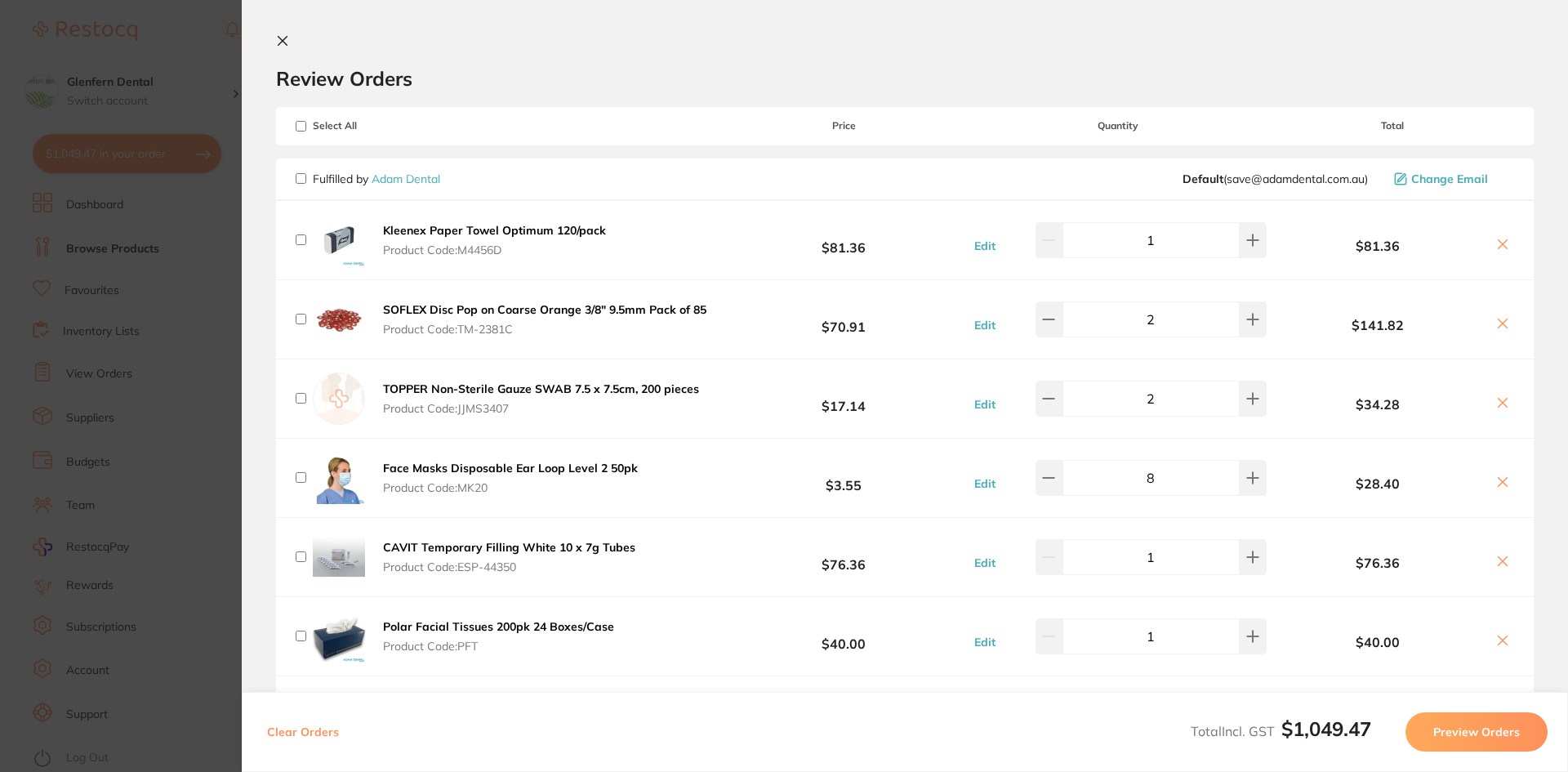 checkbox on "false" 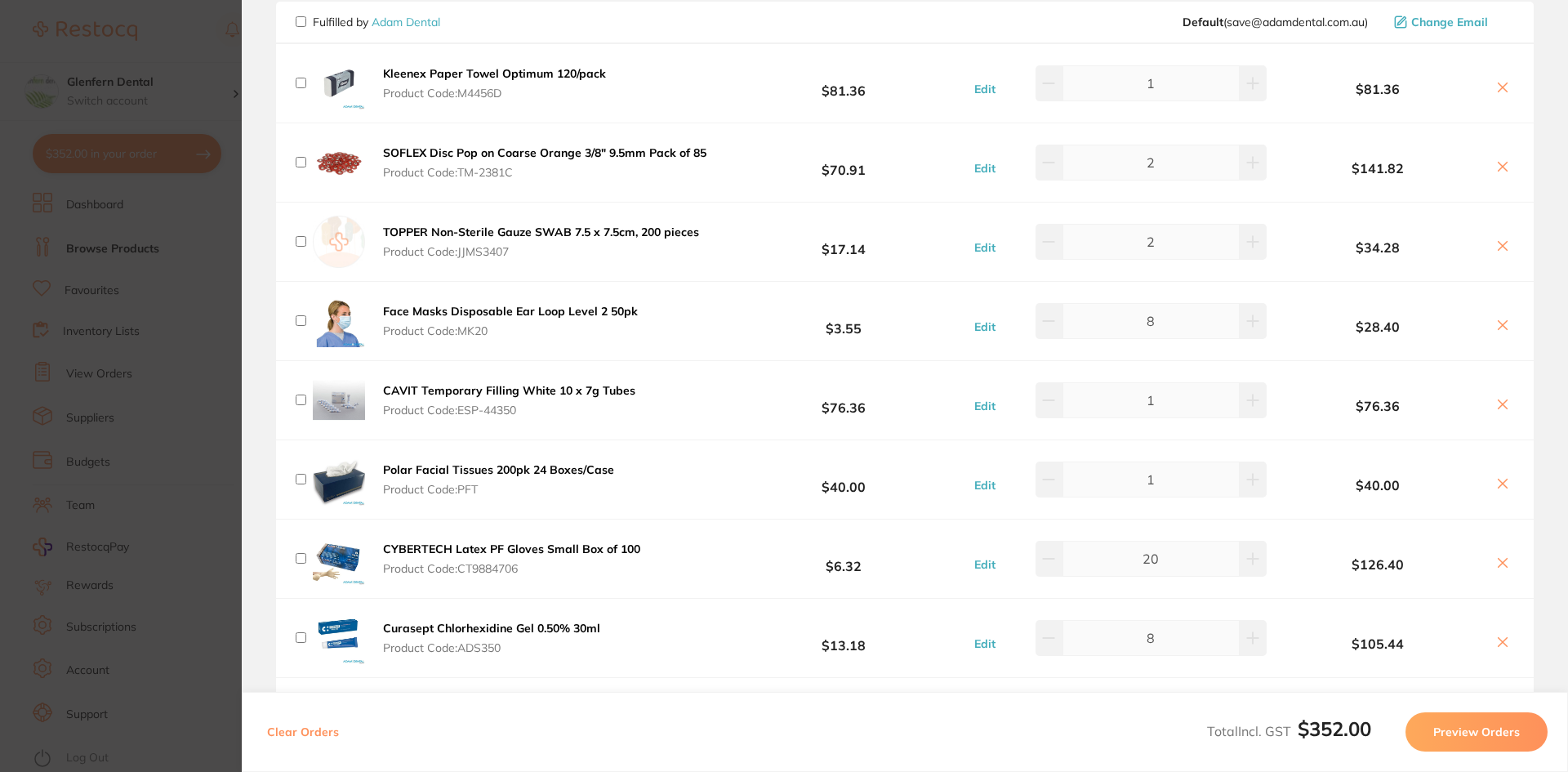scroll, scrollTop: 245, scrollLeft: 0, axis: vertical 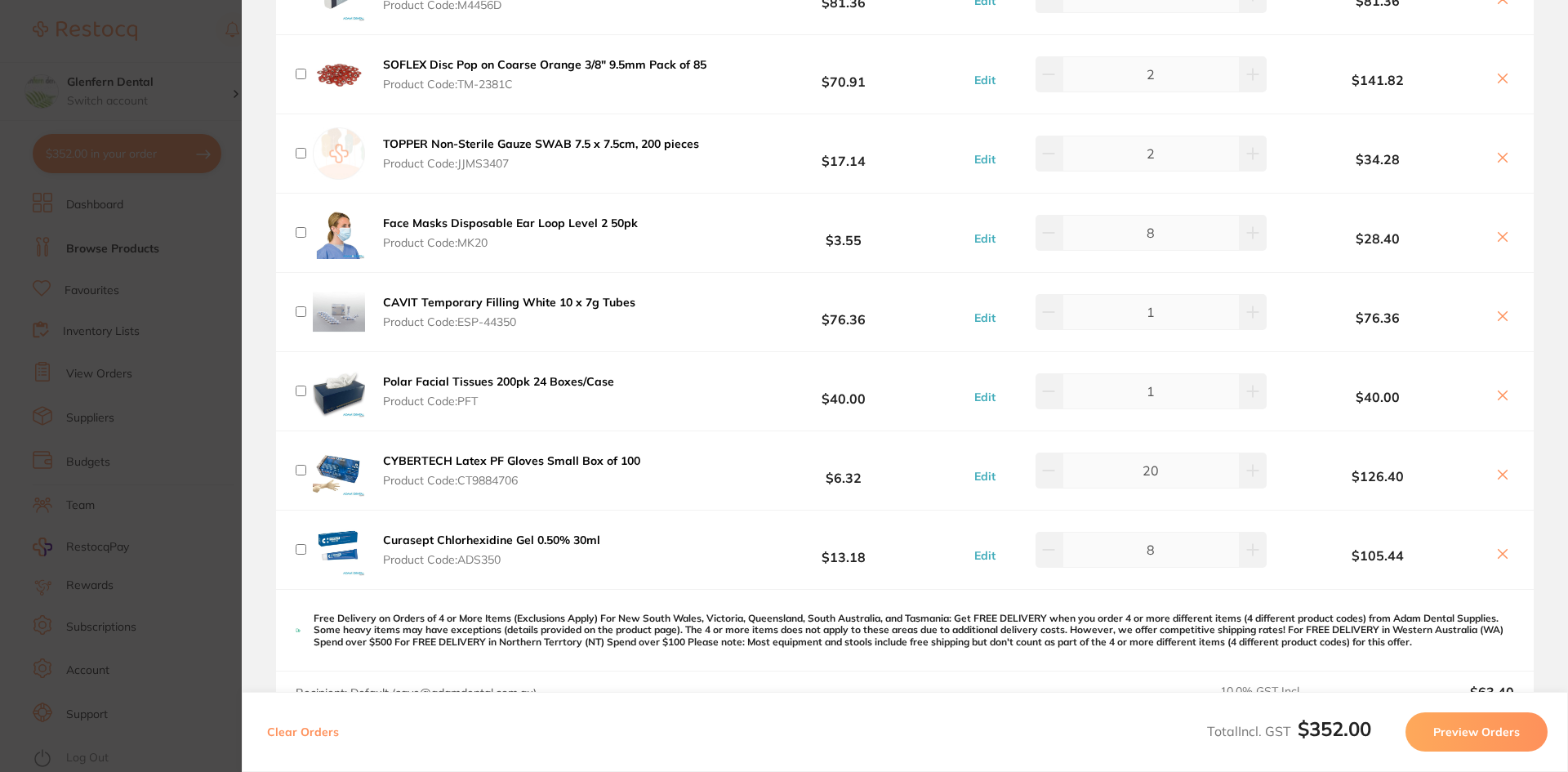 click on "Preview Orders" at bounding box center (1477, 732) 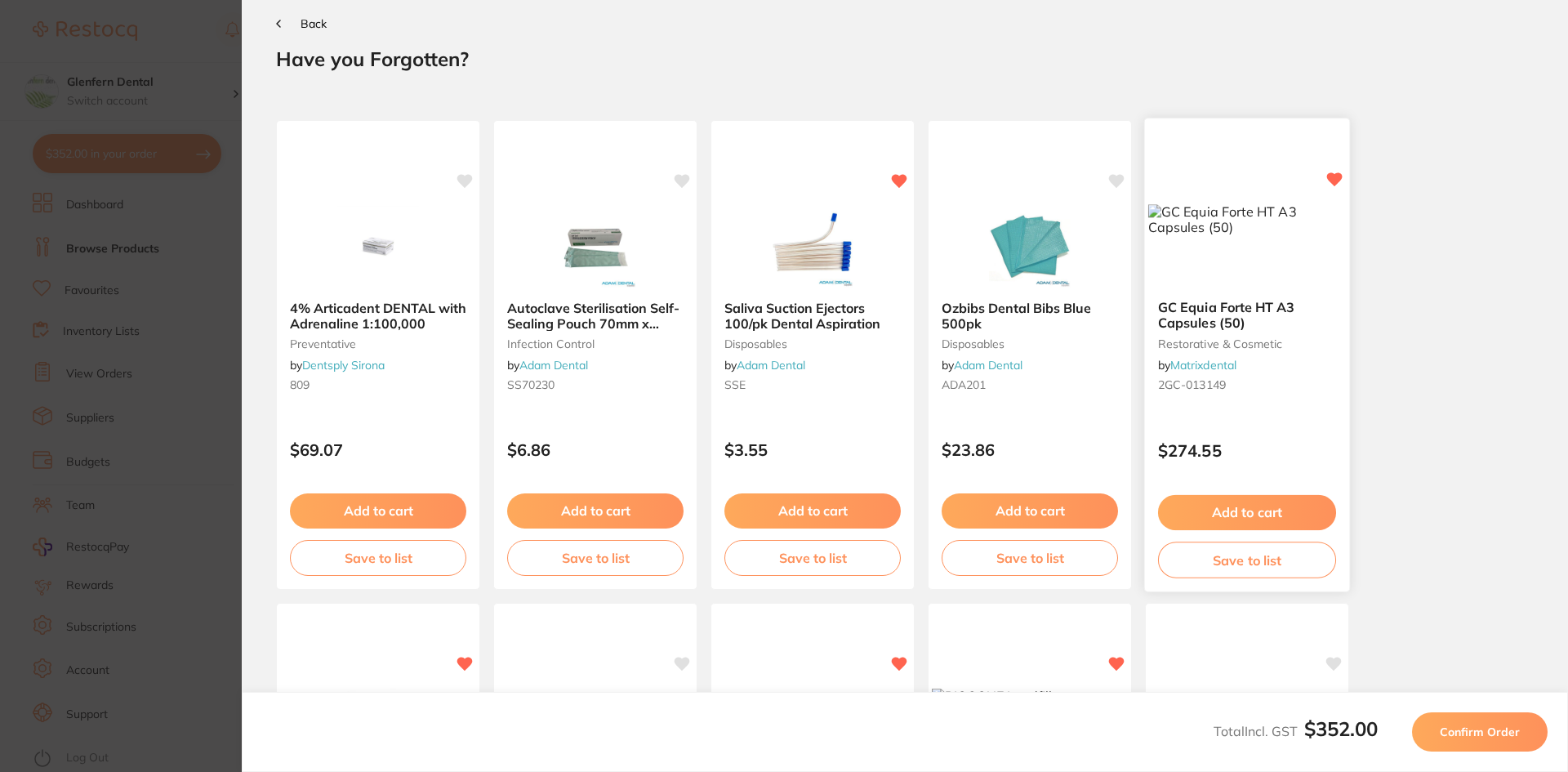 scroll, scrollTop: 0, scrollLeft: 0, axis: both 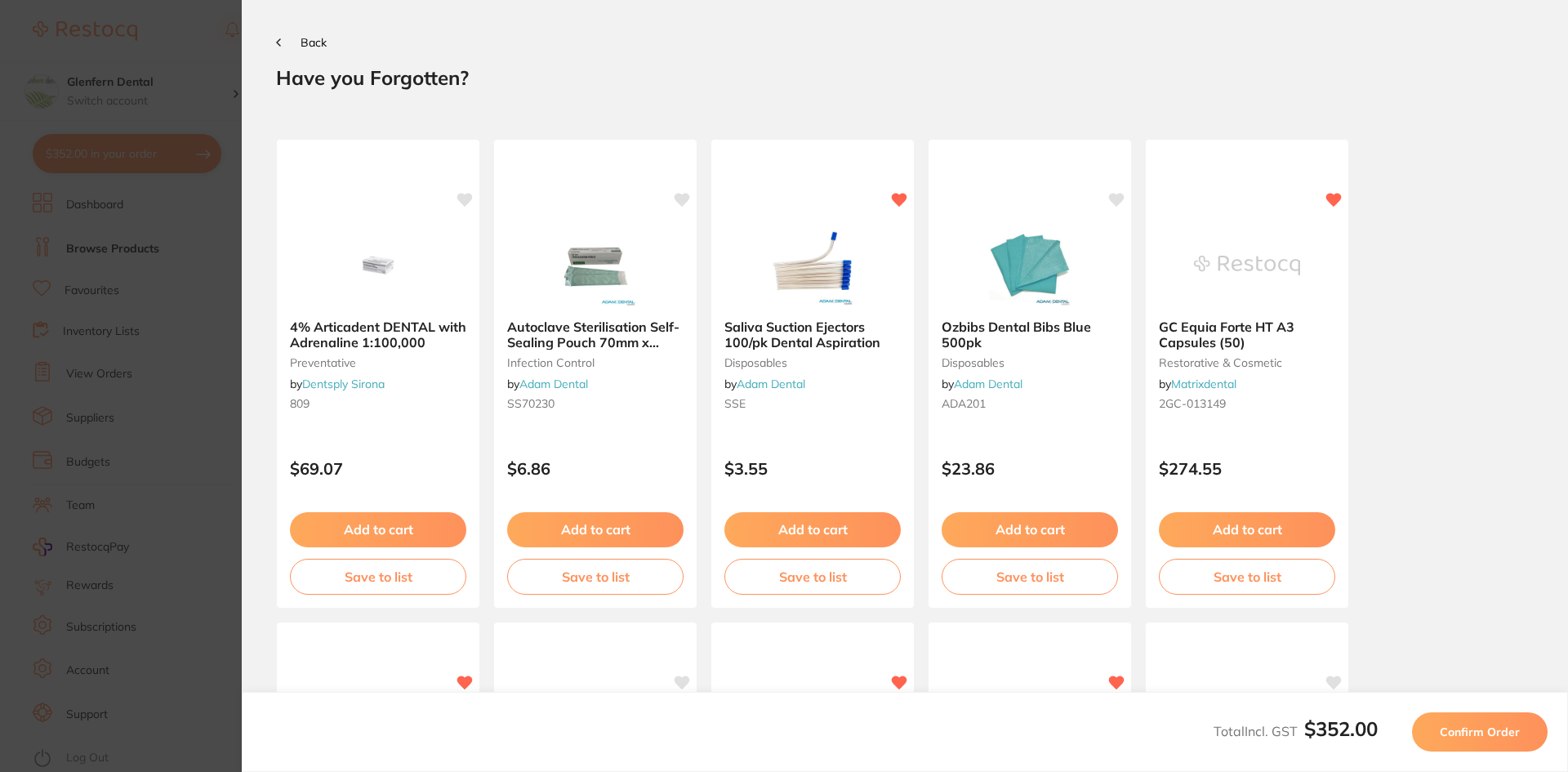 click on "Confirm Order" at bounding box center [1480, 732] 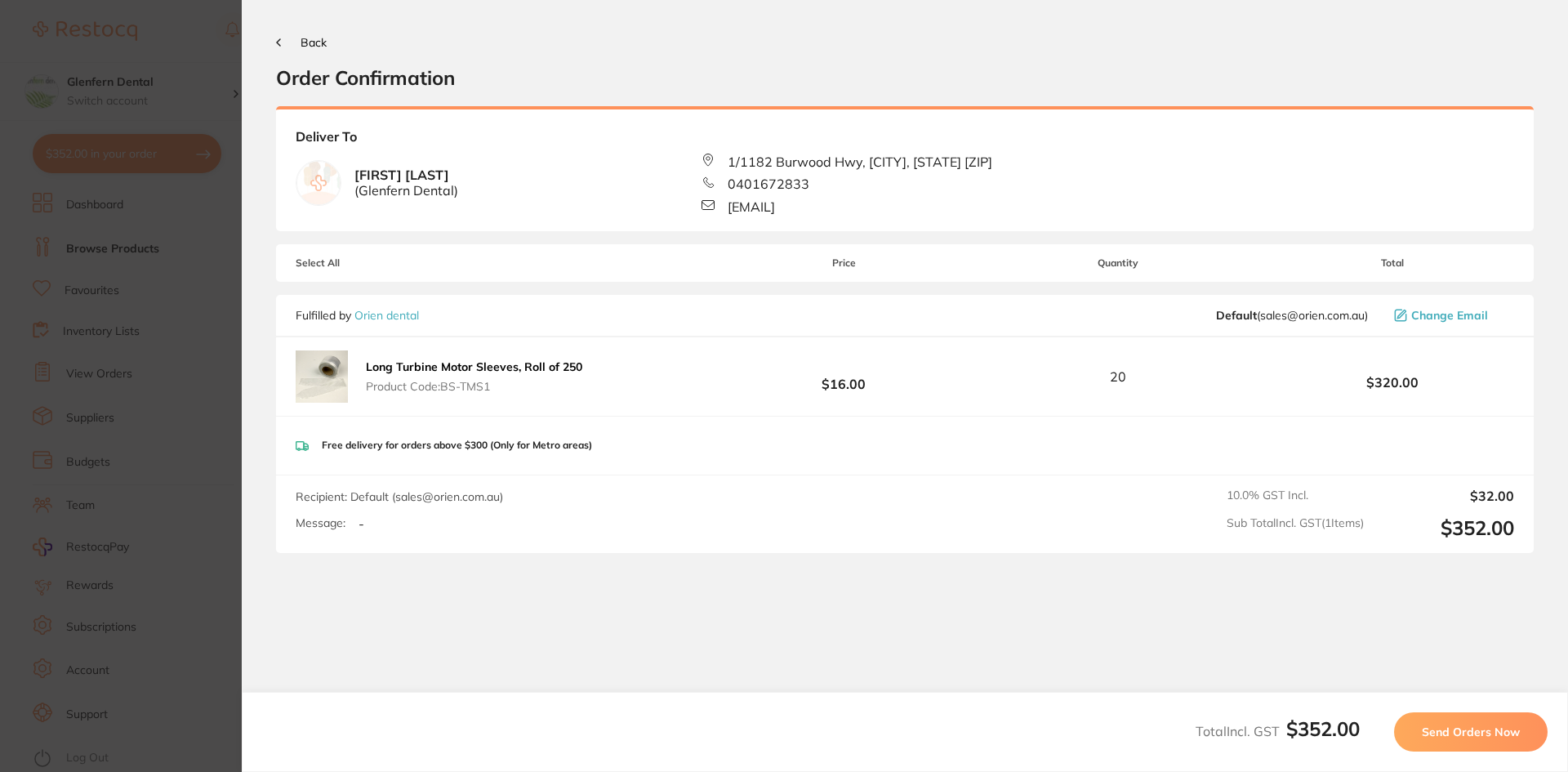 scroll, scrollTop: 0, scrollLeft: 0, axis: both 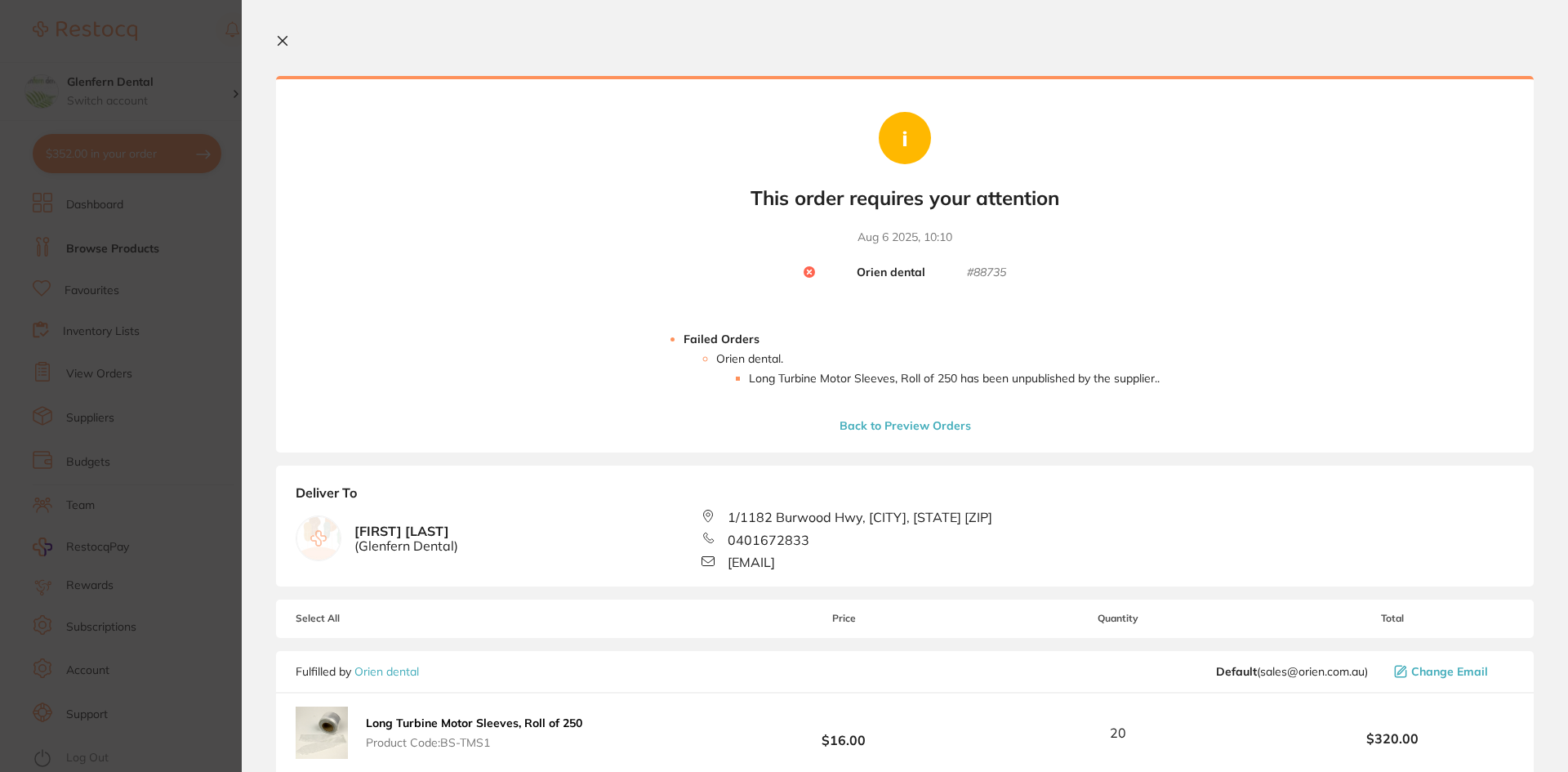 click 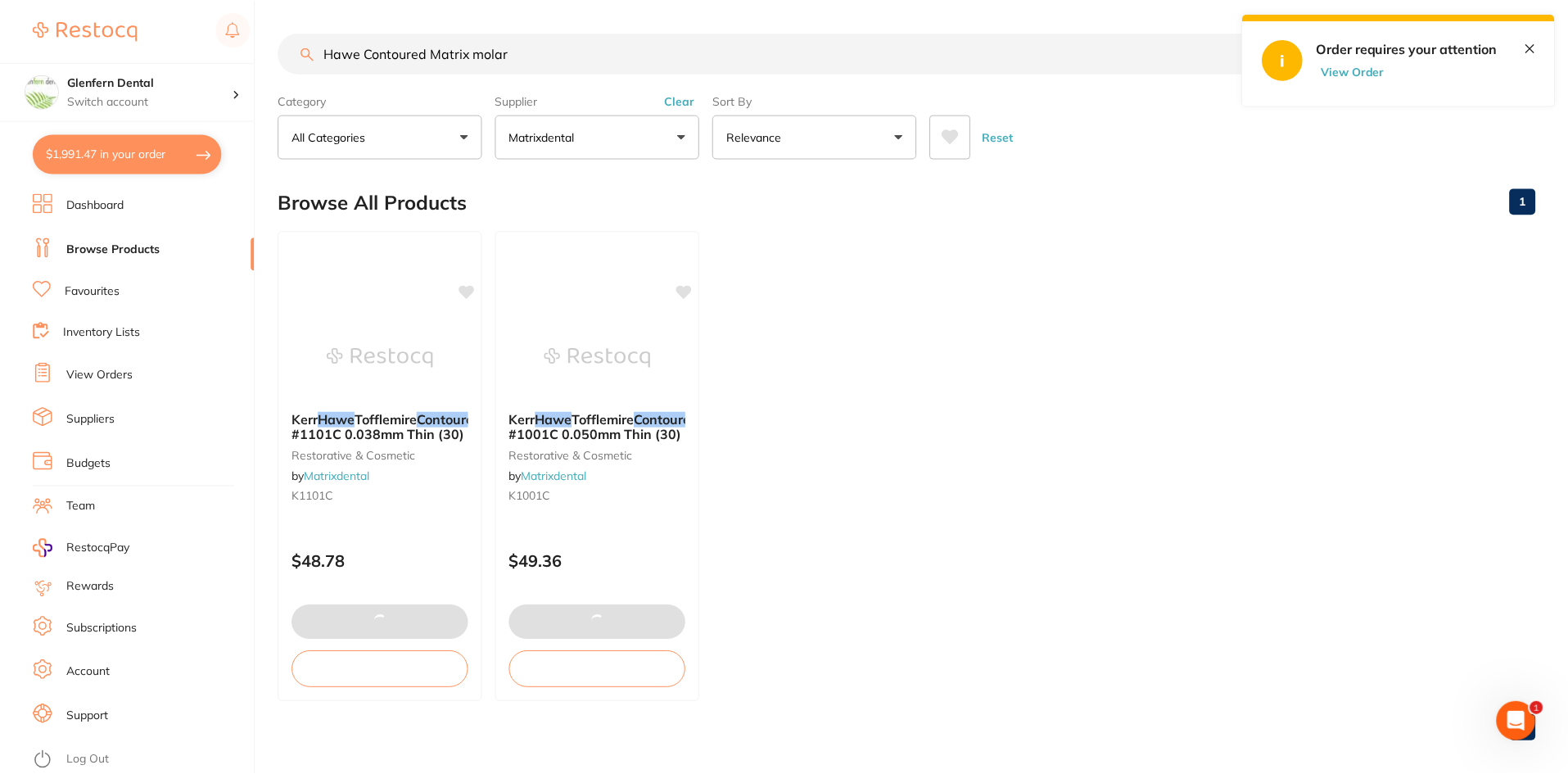 scroll, scrollTop: 1, scrollLeft: 0, axis: vertical 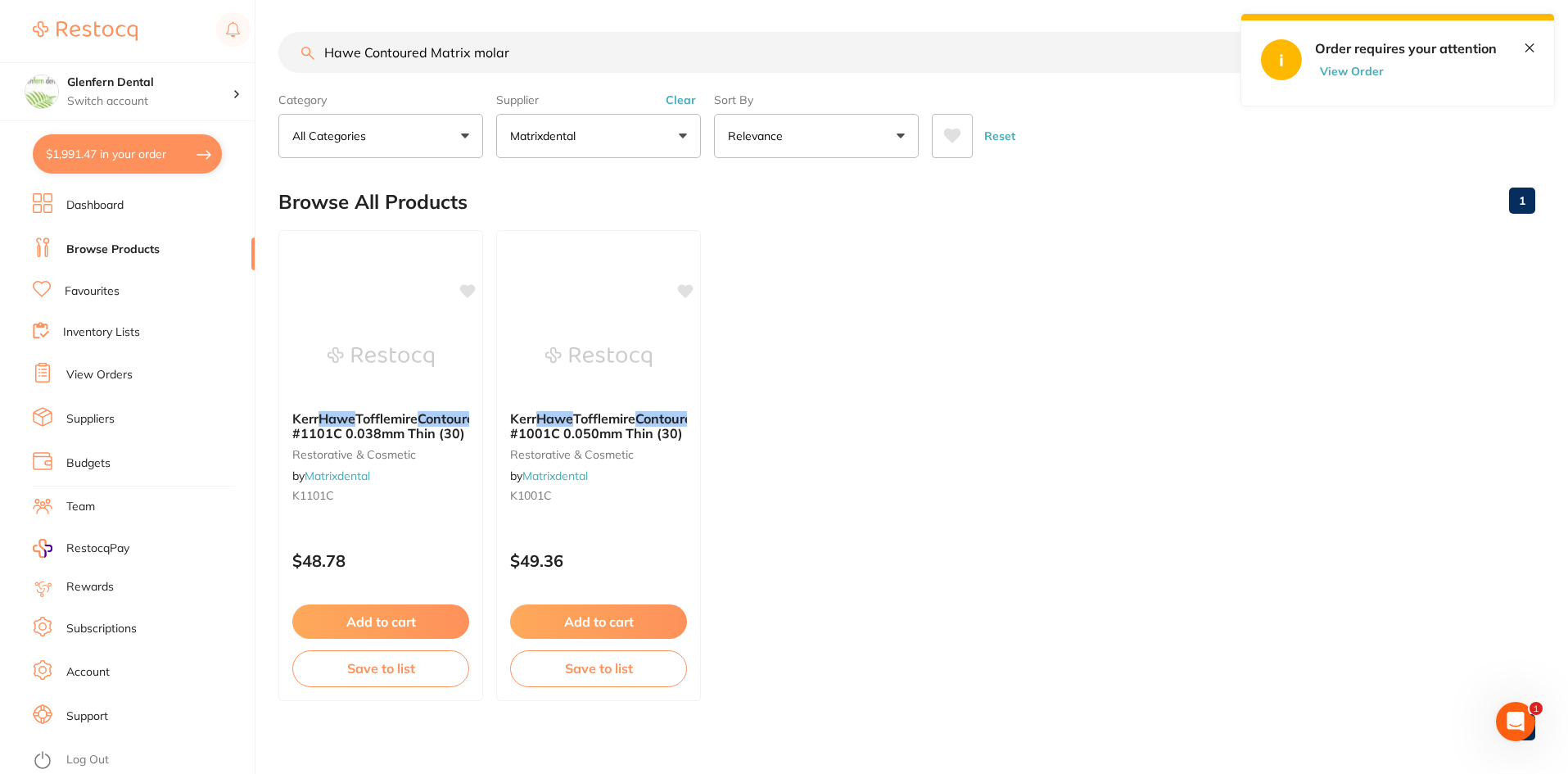 click on "$1,991.47   in your order" at bounding box center (127, 154) 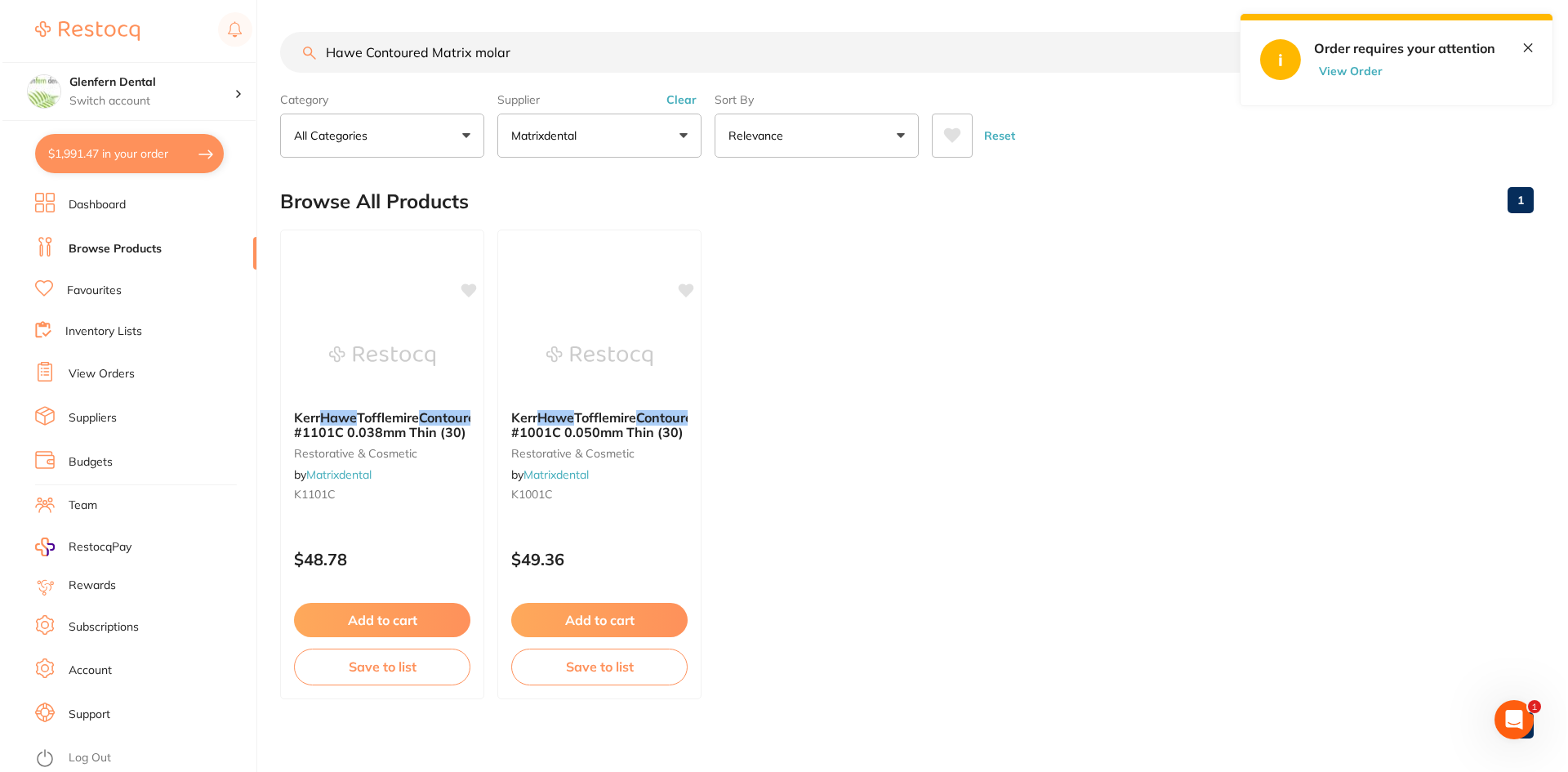 scroll, scrollTop: 0, scrollLeft: 0, axis: both 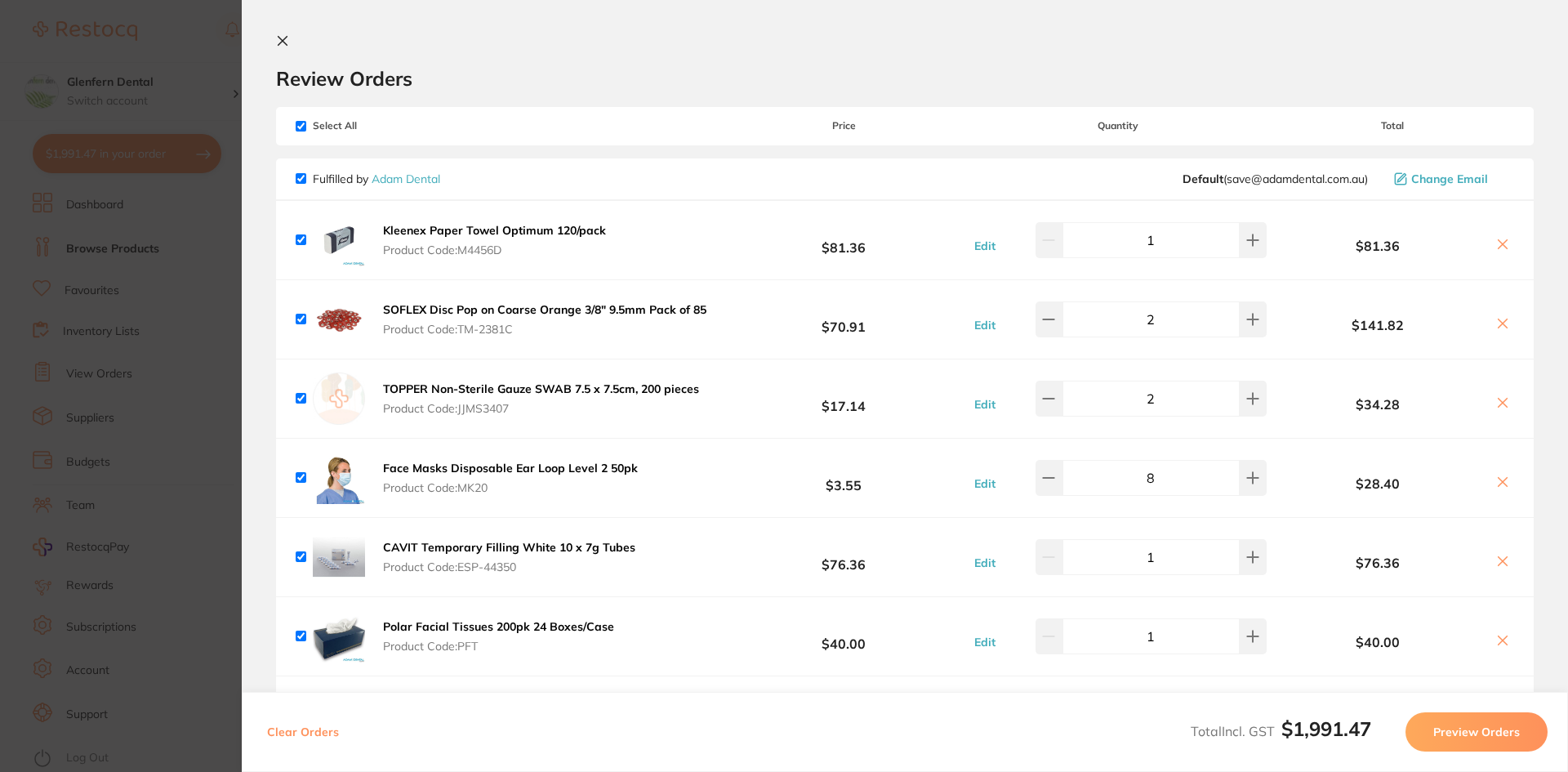 click 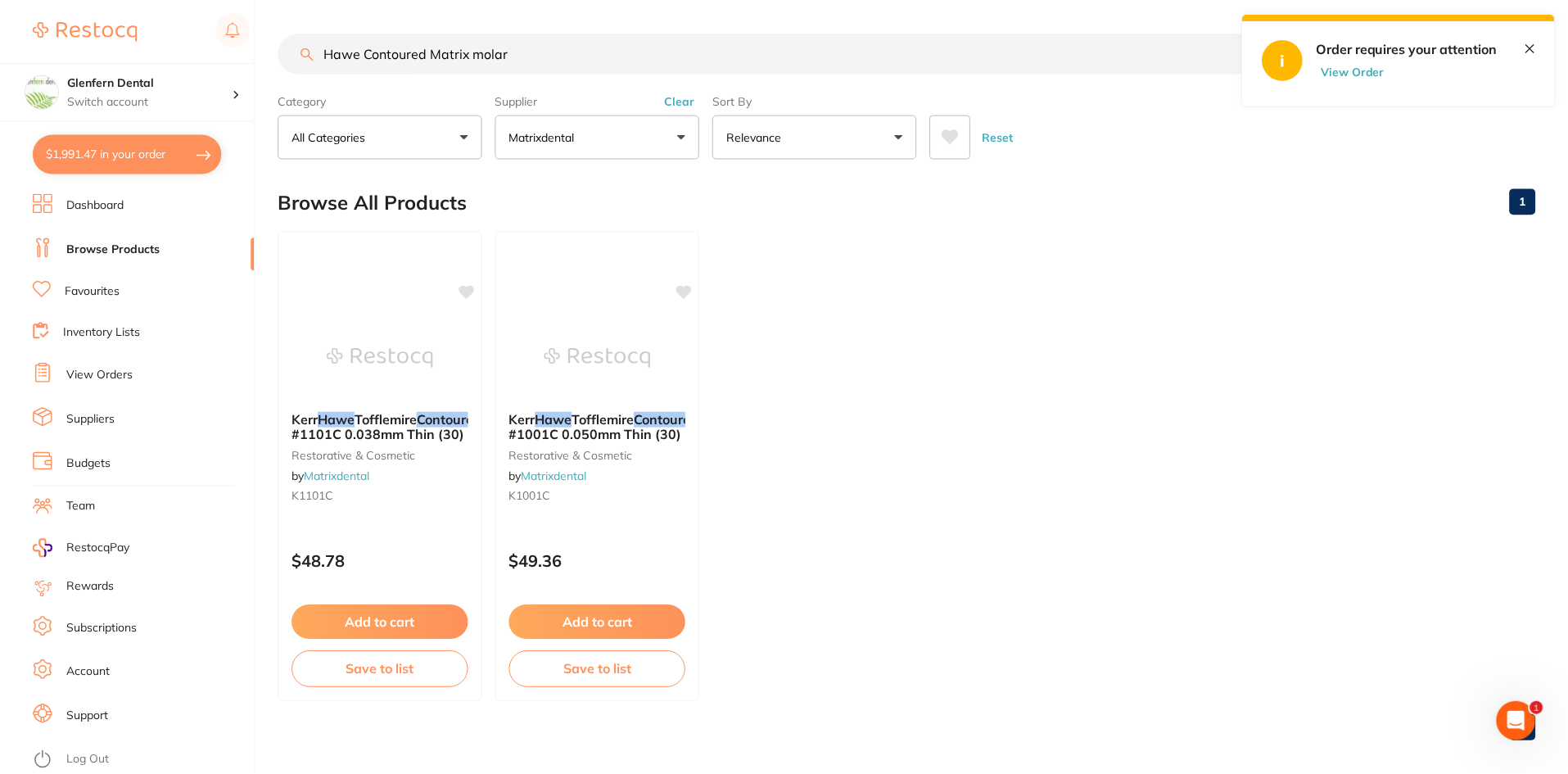 scroll, scrollTop: 1, scrollLeft: 0, axis: vertical 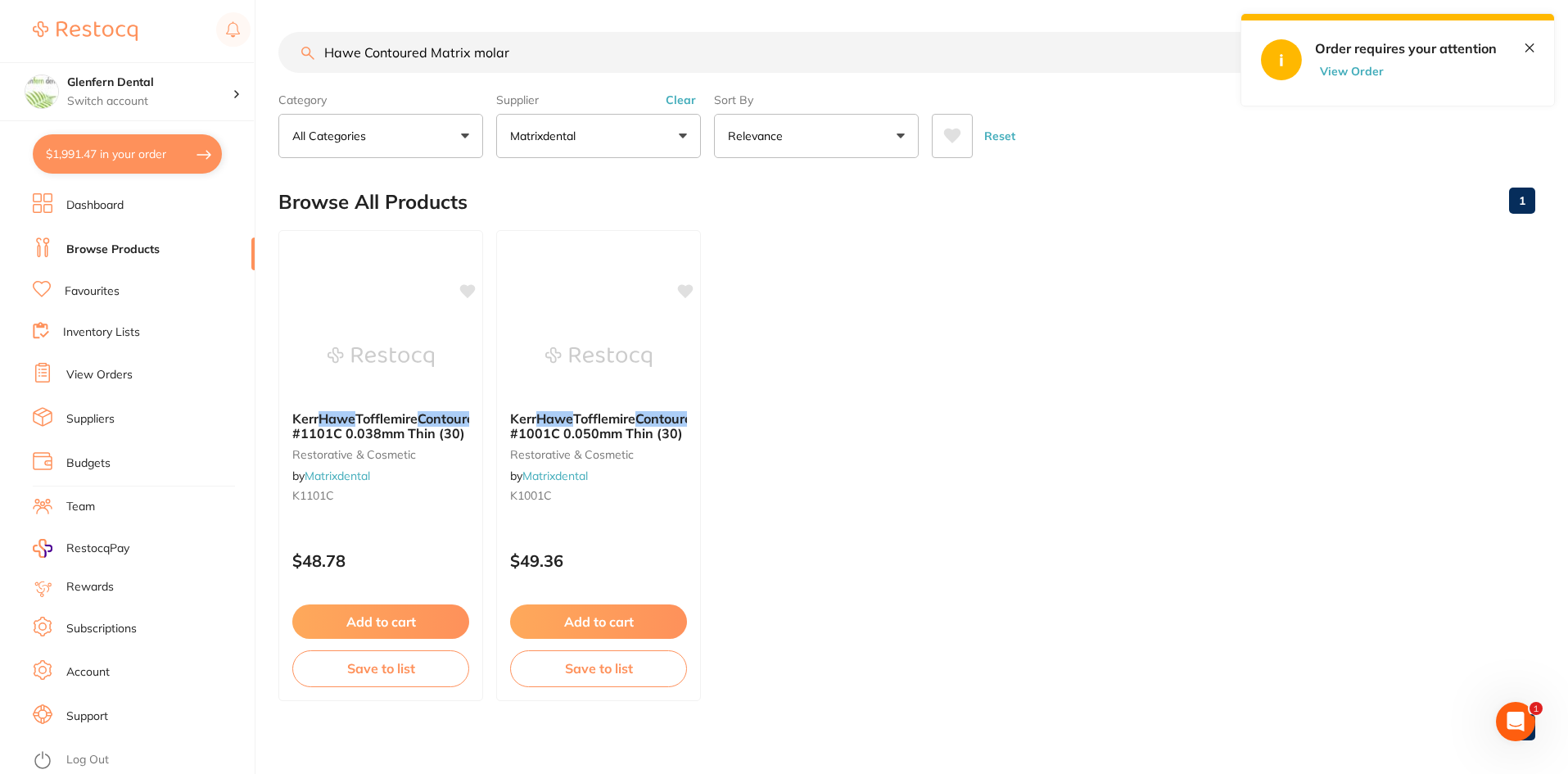 click on "Hawe Contoured Matrix molar" at bounding box center (781, 52) 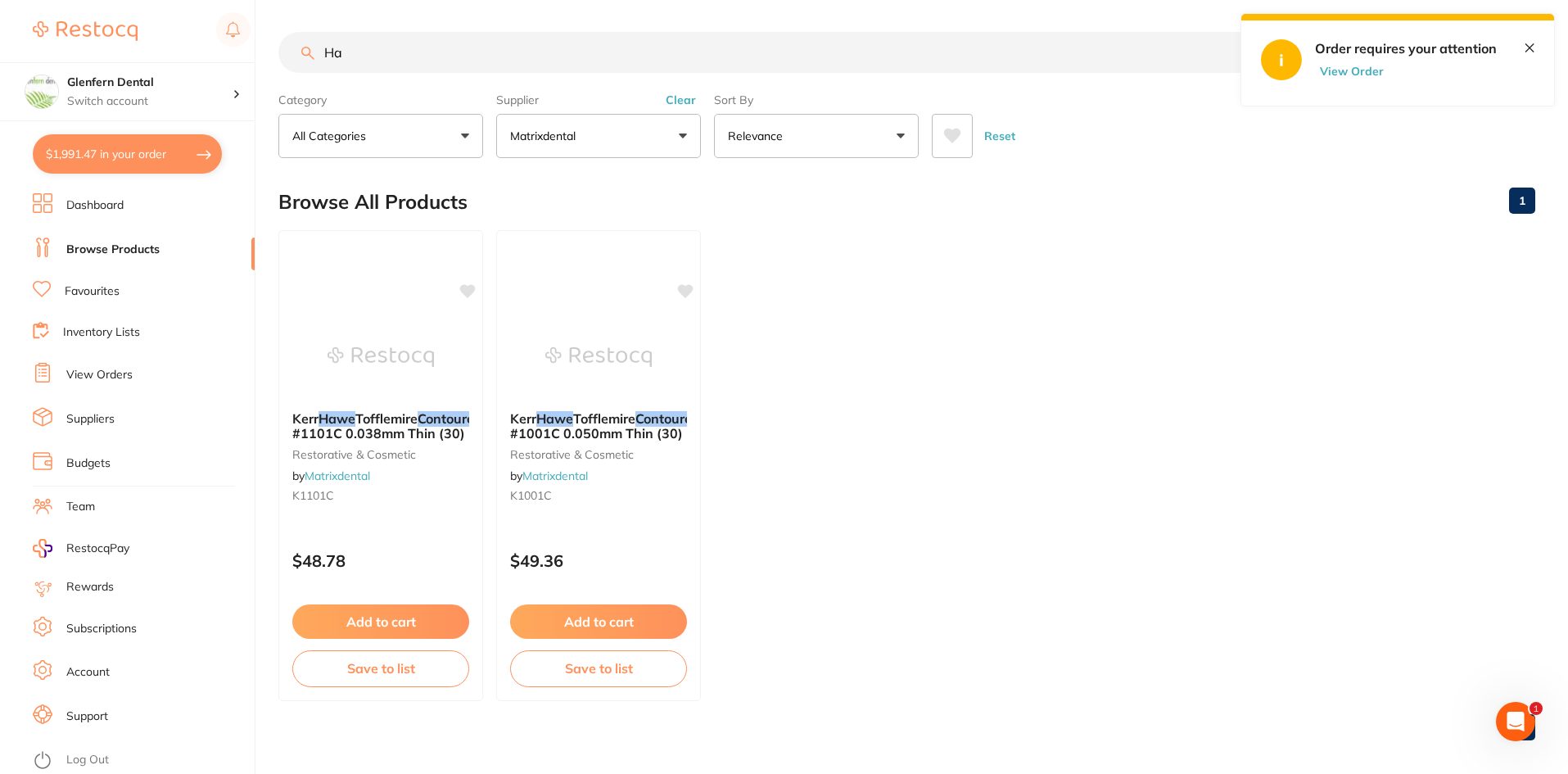 type on "H" 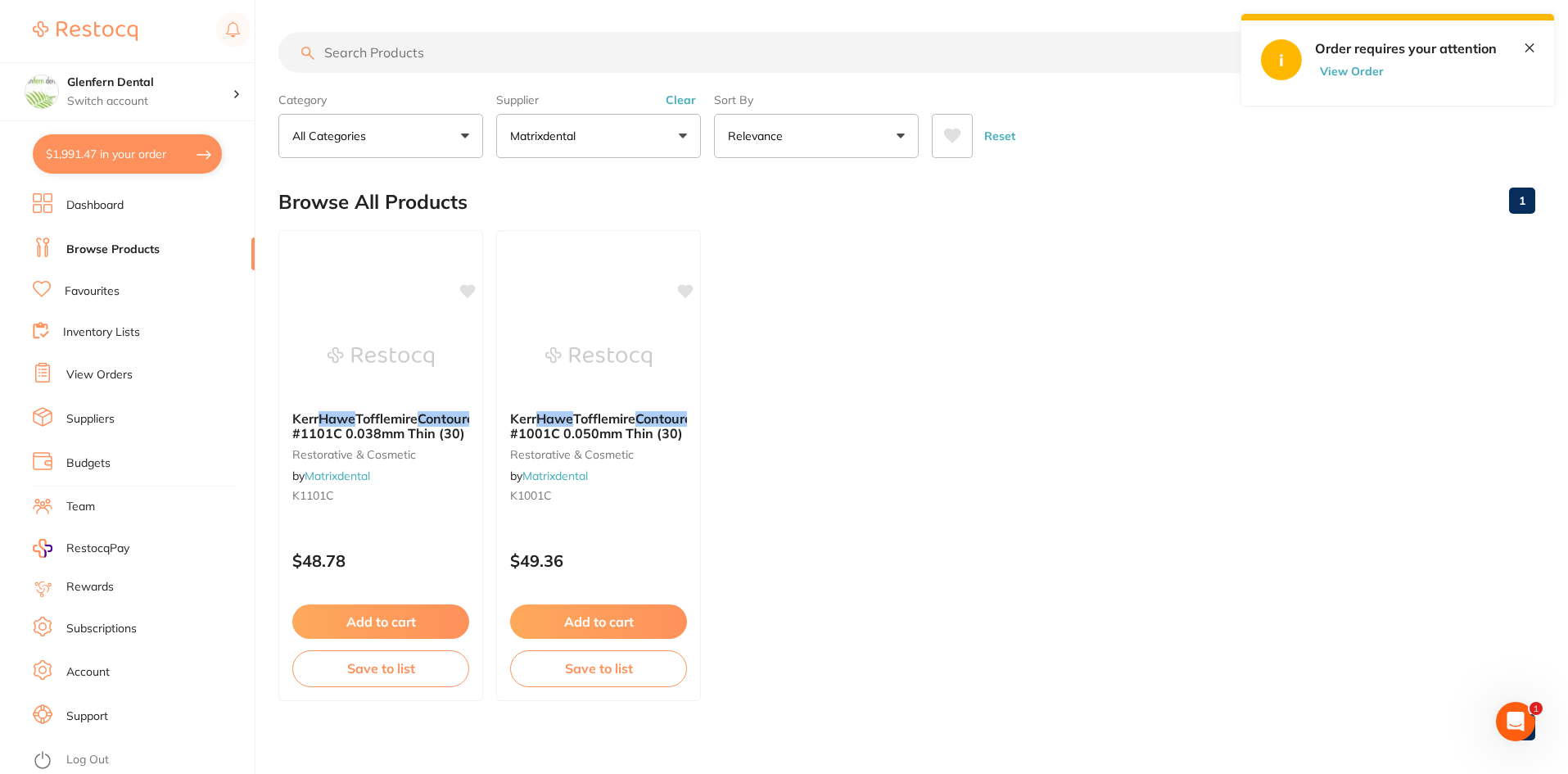 scroll, scrollTop: 0, scrollLeft: 0, axis: both 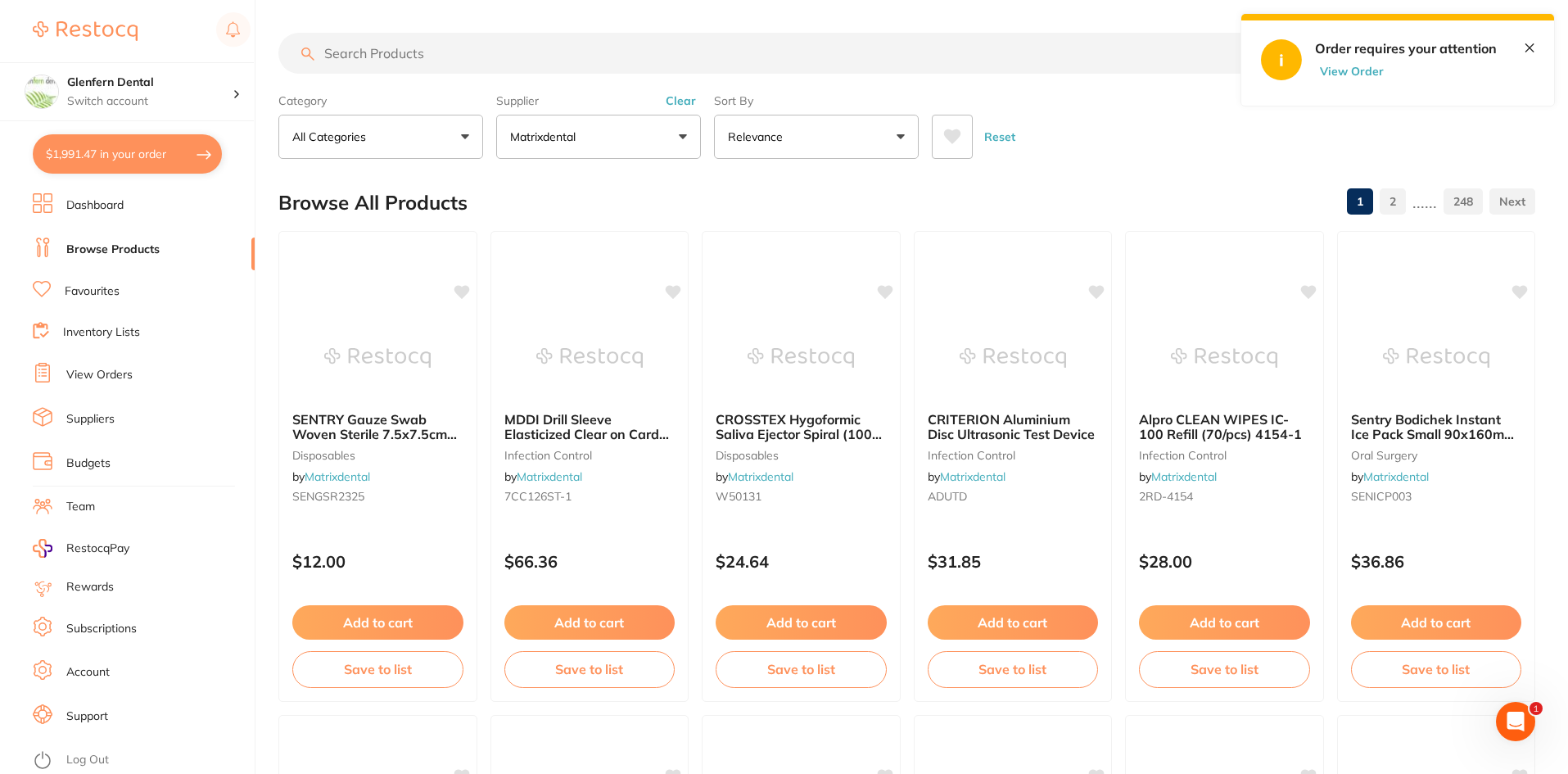 type 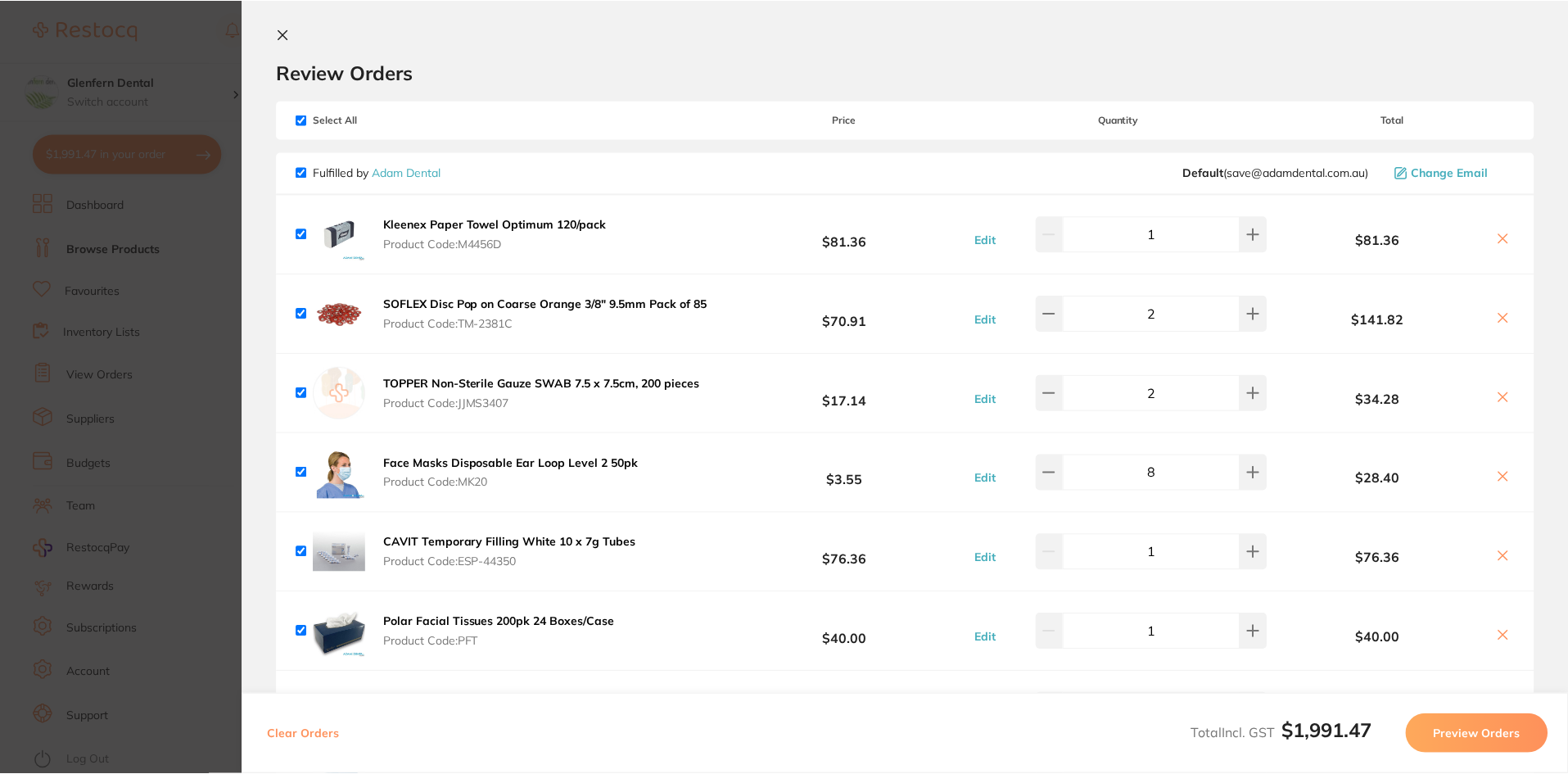 scroll, scrollTop: 0, scrollLeft: 0, axis: both 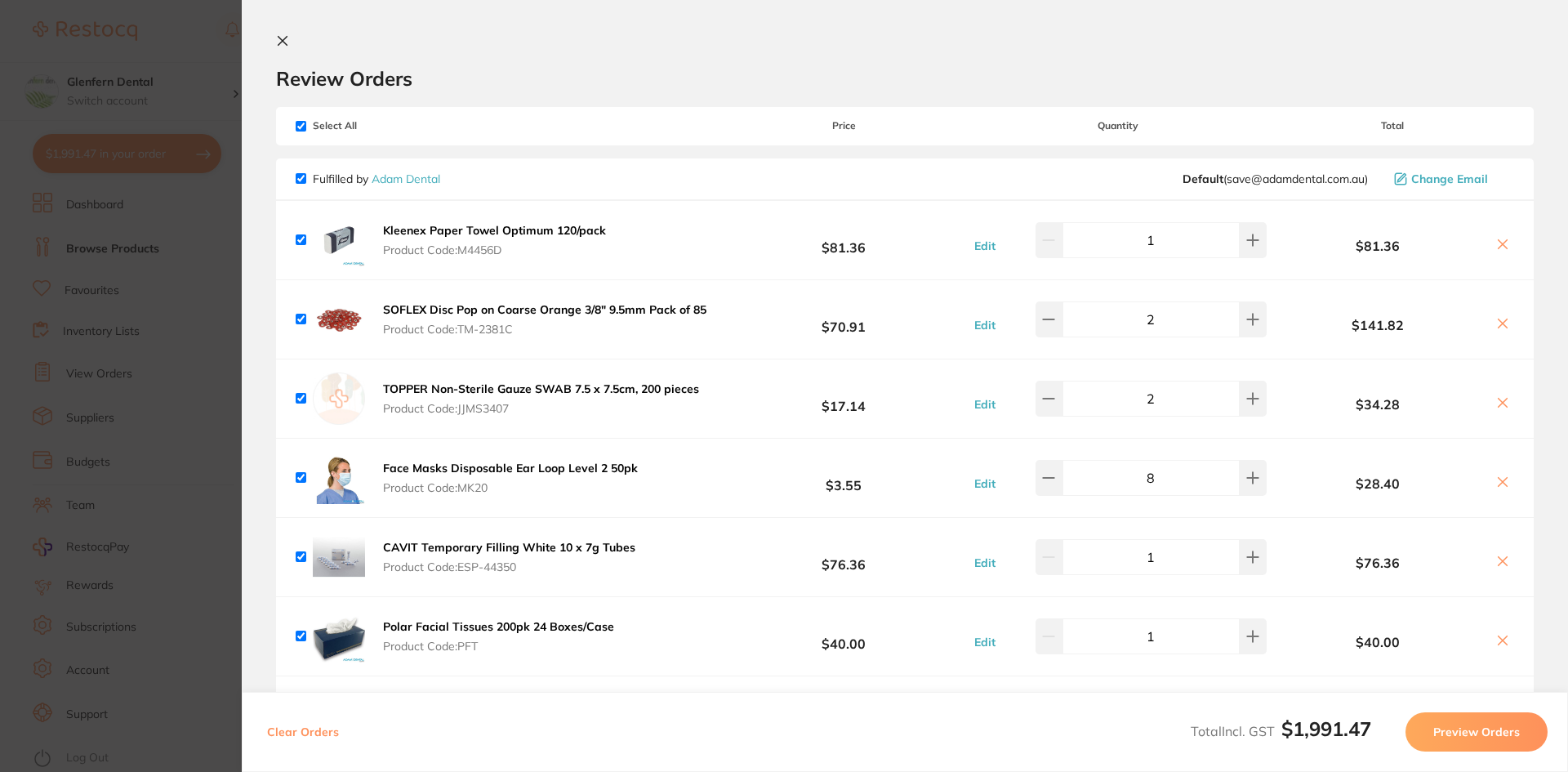 click 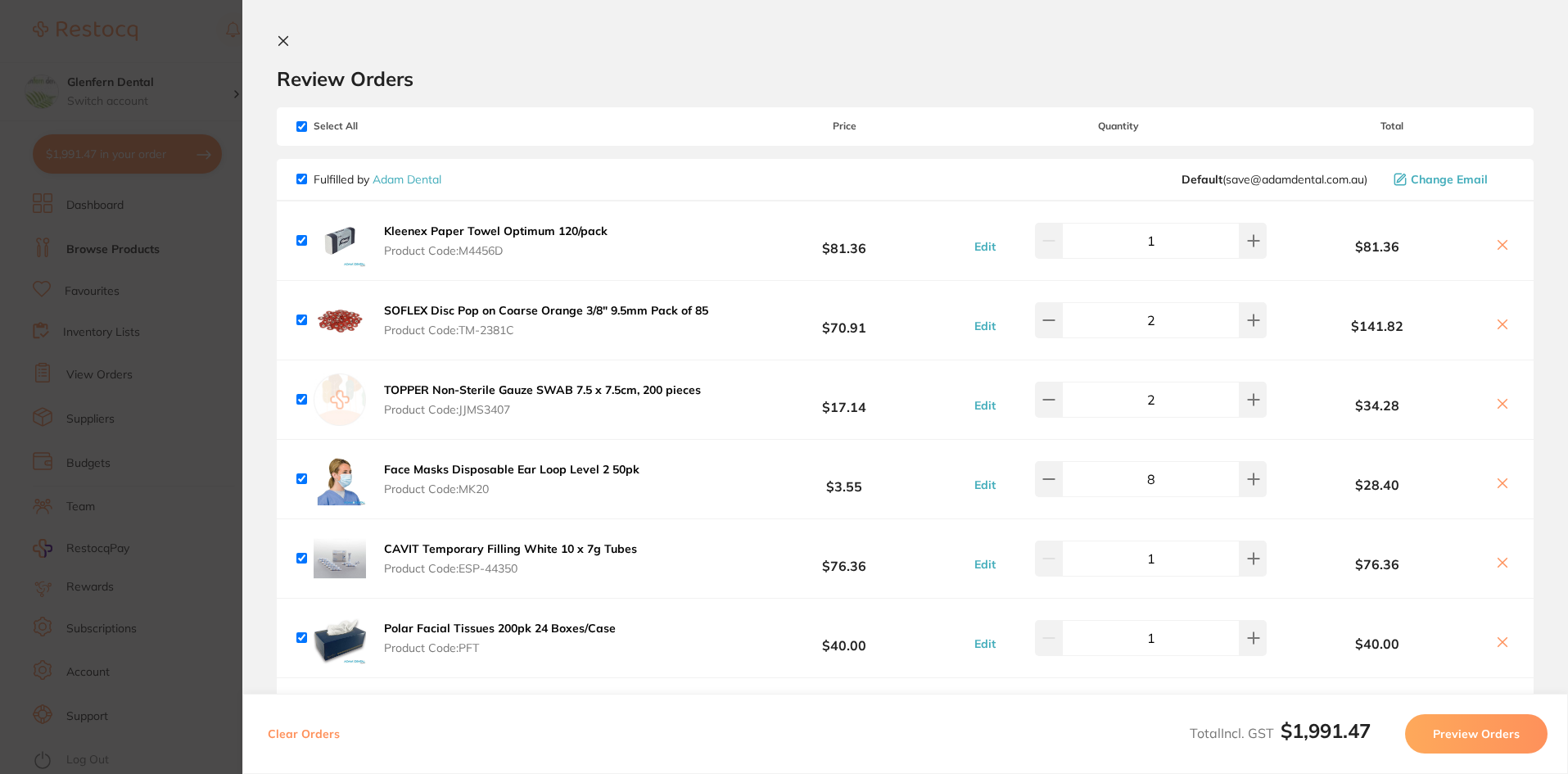 scroll, scrollTop: 1, scrollLeft: 0, axis: vertical 